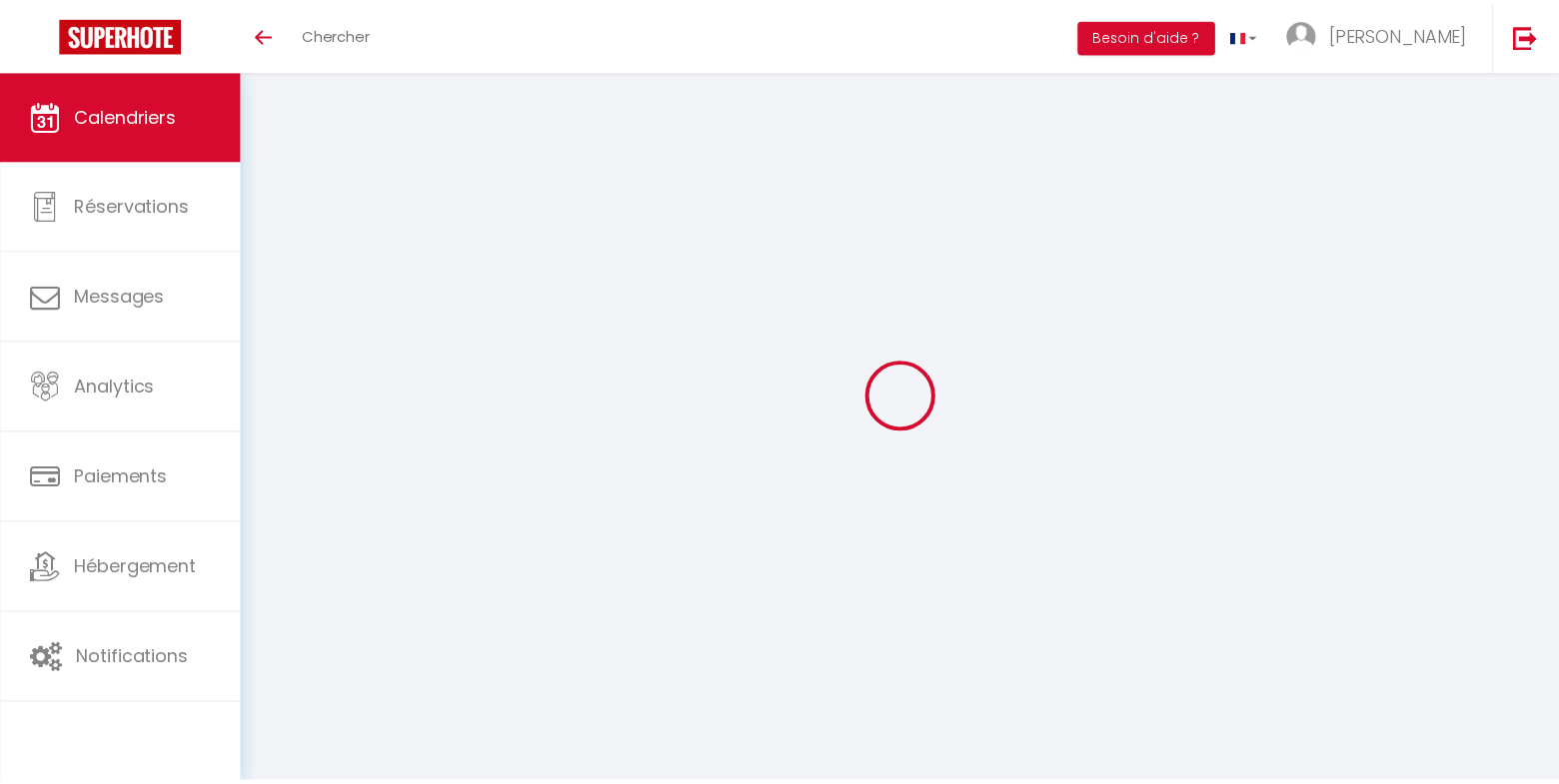 scroll, scrollTop: 151, scrollLeft: 0, axis: vertical 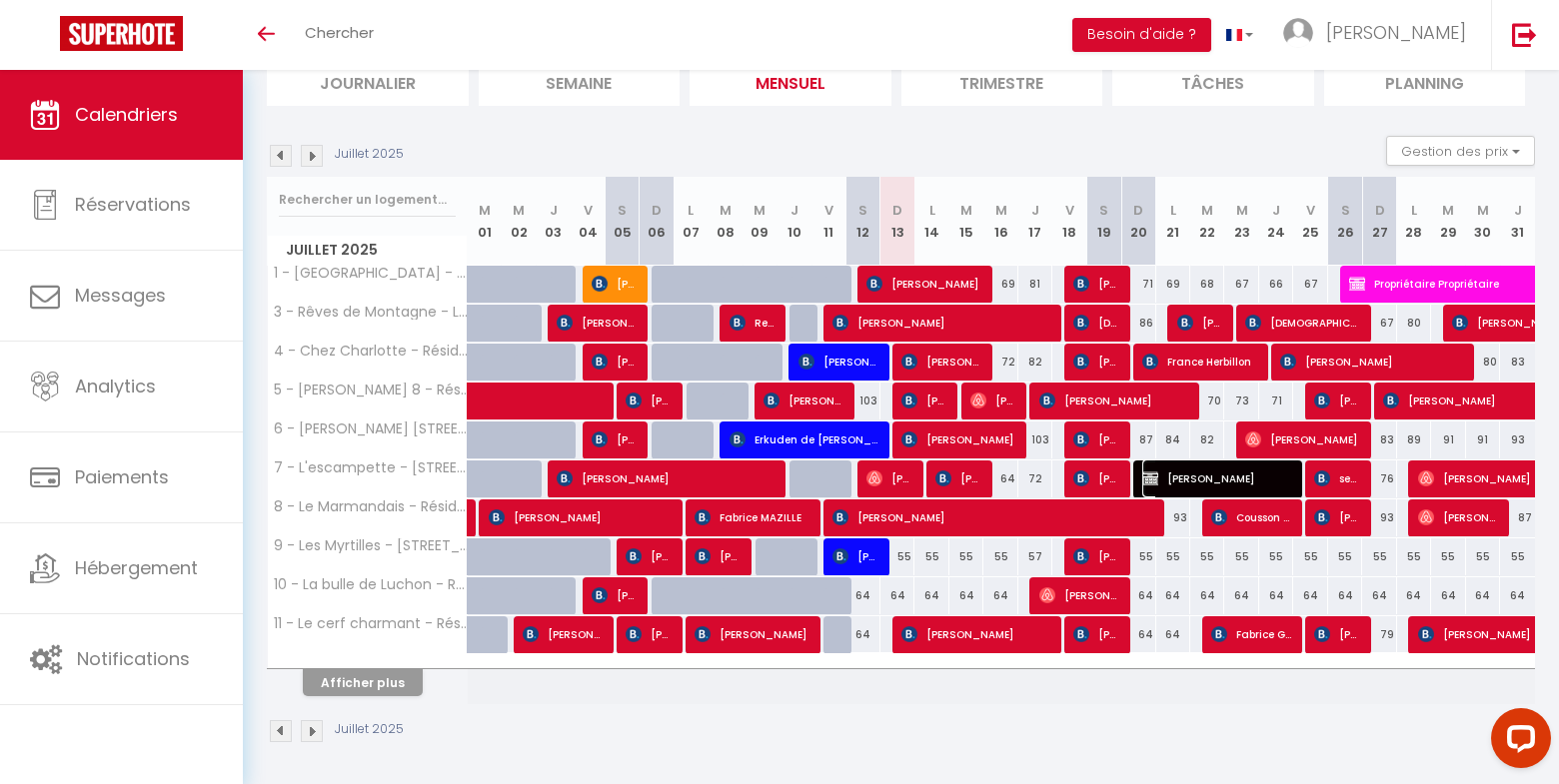 click on "[PERSON_NAME]" at bounding box center [1218, 478] 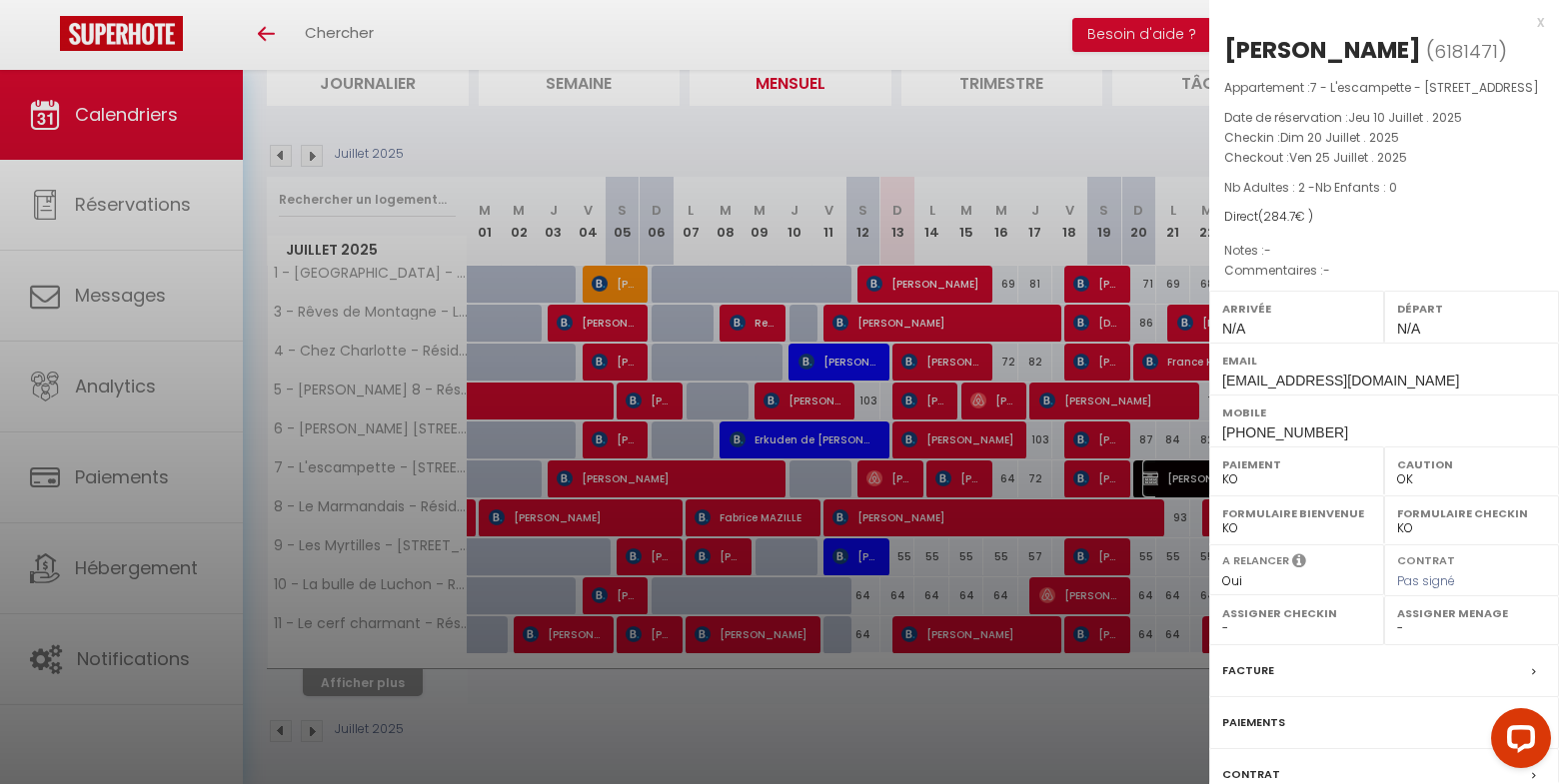 select on "6328" 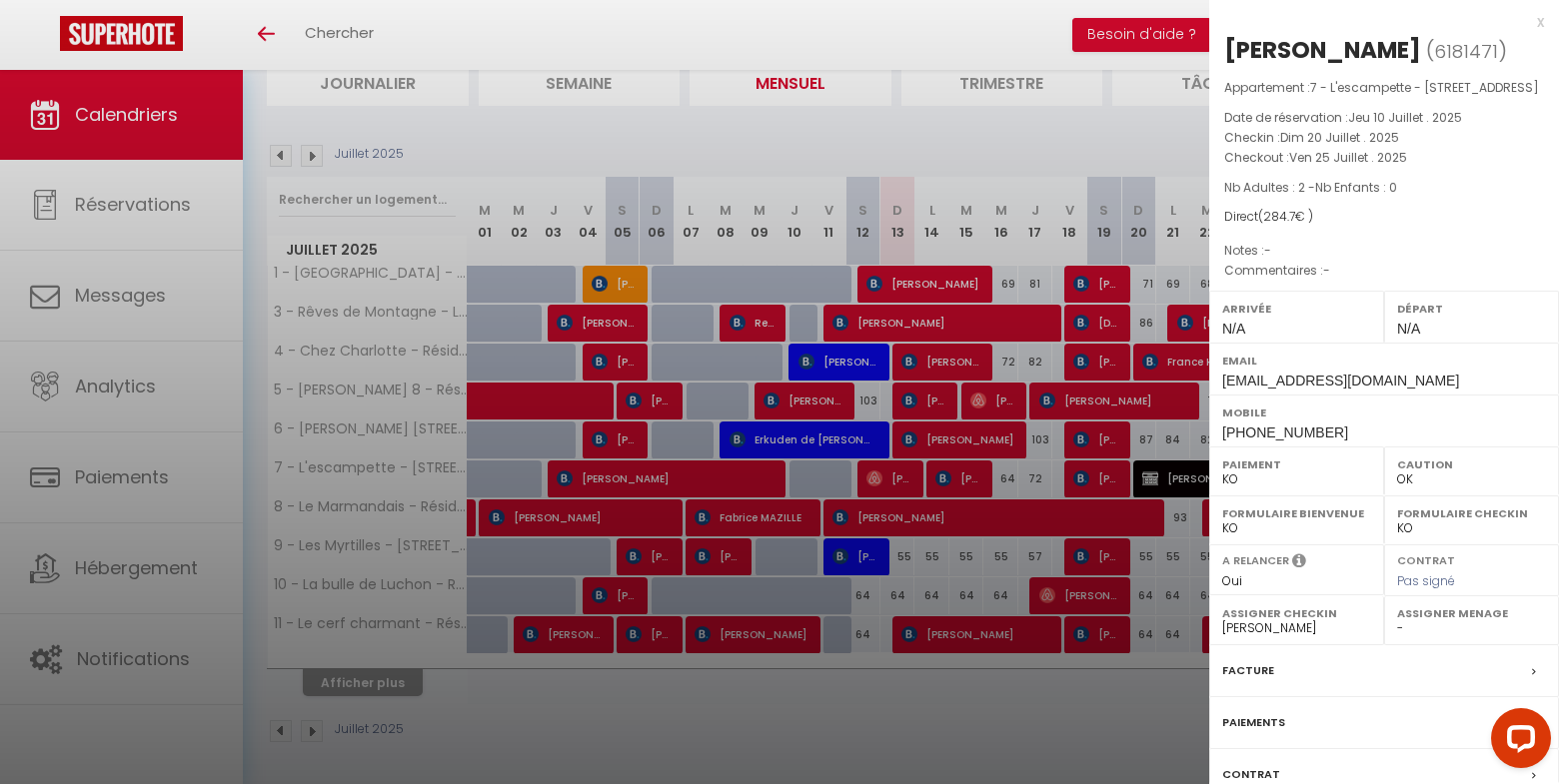 click on "x
[PERSON_NAME]
( 6181471 )
Appartement :
7 - L'escampette - 1 rue Garrigou - Apt 6
Date de réservation :
[DATE] . 2025
Checkin :
[DATE] . 2025
Checkout :
[DATE] . 2025
Nb Adultes : 2 -
Nb Enfants :
0
Direct
(
284.7
€ )
Notes :
-
Commentaires :
-   Arrivée
N/A   Départ
N/A   Email
[EMAIL_ADDRESS][DOMAIN_NAME]   Mobile
[PHONE_NUMBER]     OK   KO     OK" at bounding box center (1384, 465) 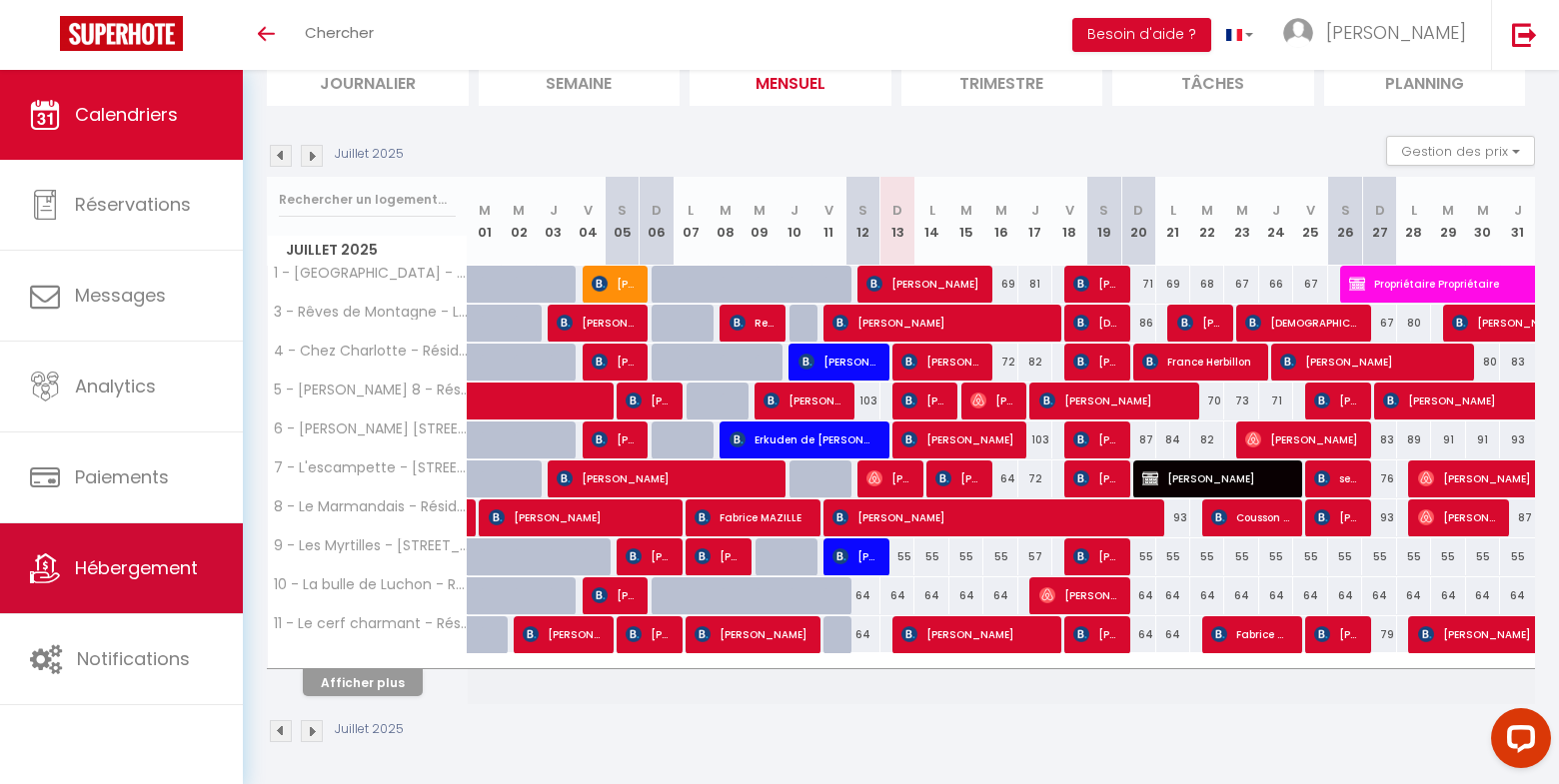 click on "Hébergement" at bounding box center (136, 567) 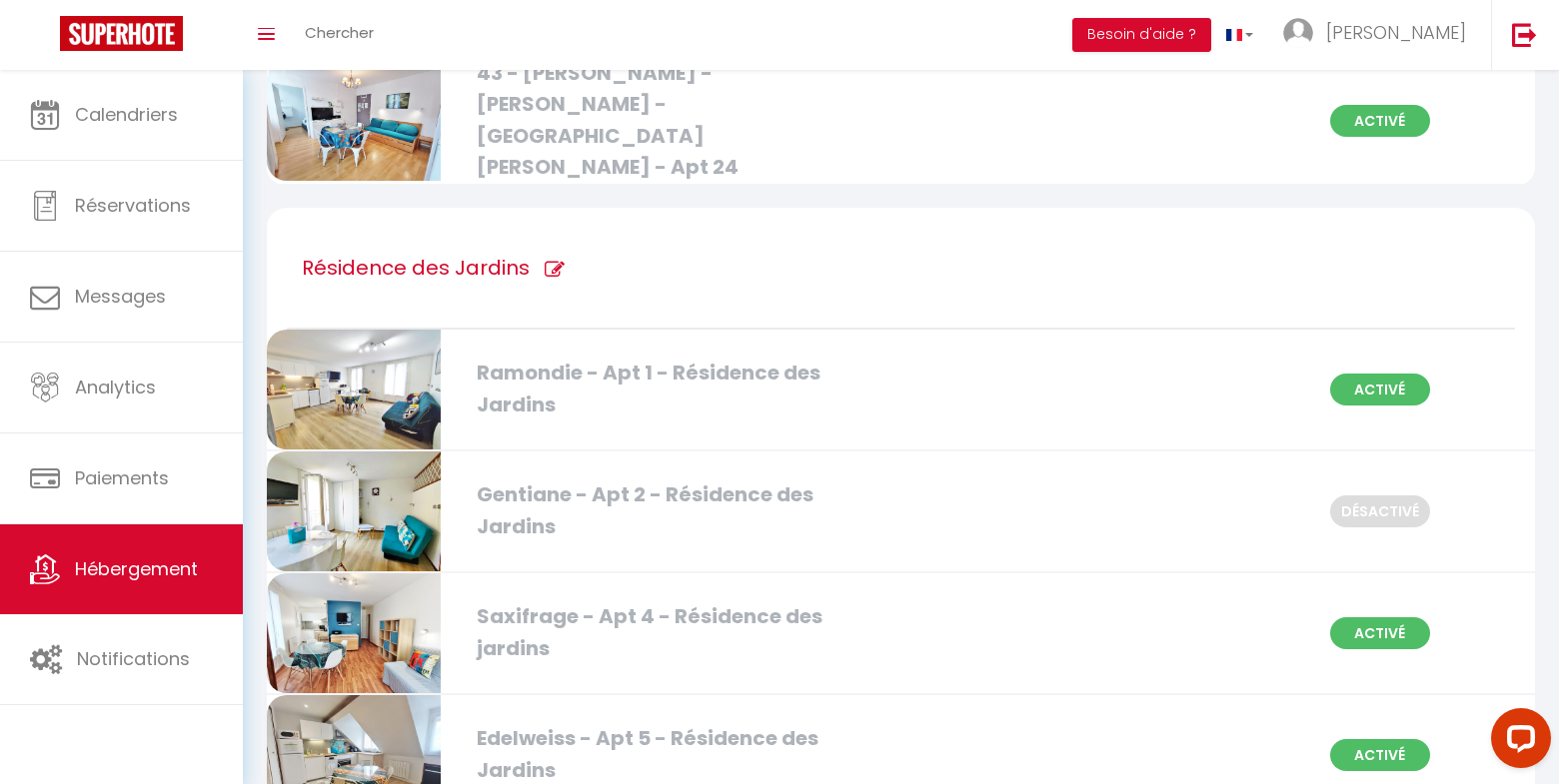 scroll, scrollTop: 2109, scrollLeft: 0, axis: vertical 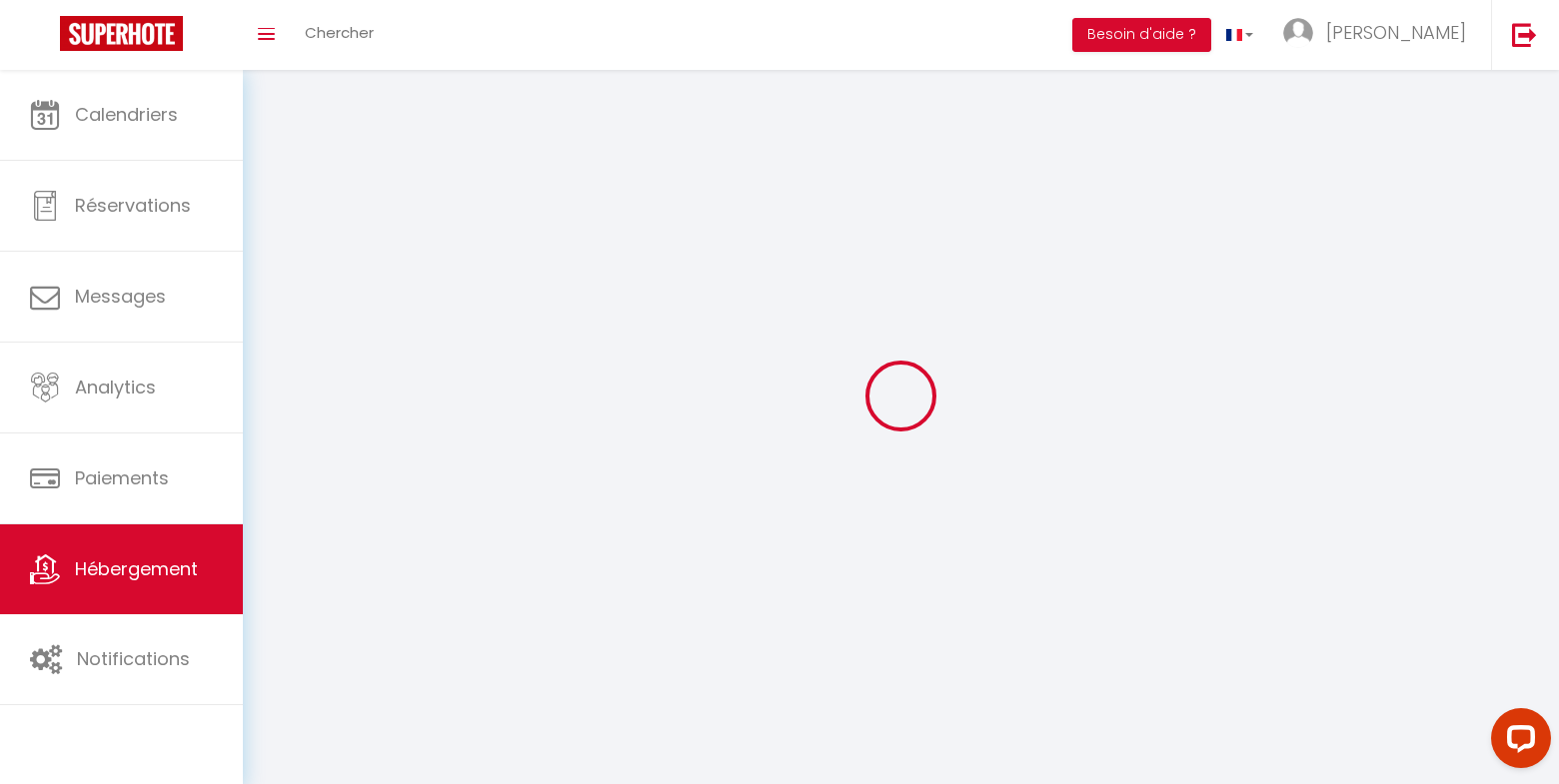 select 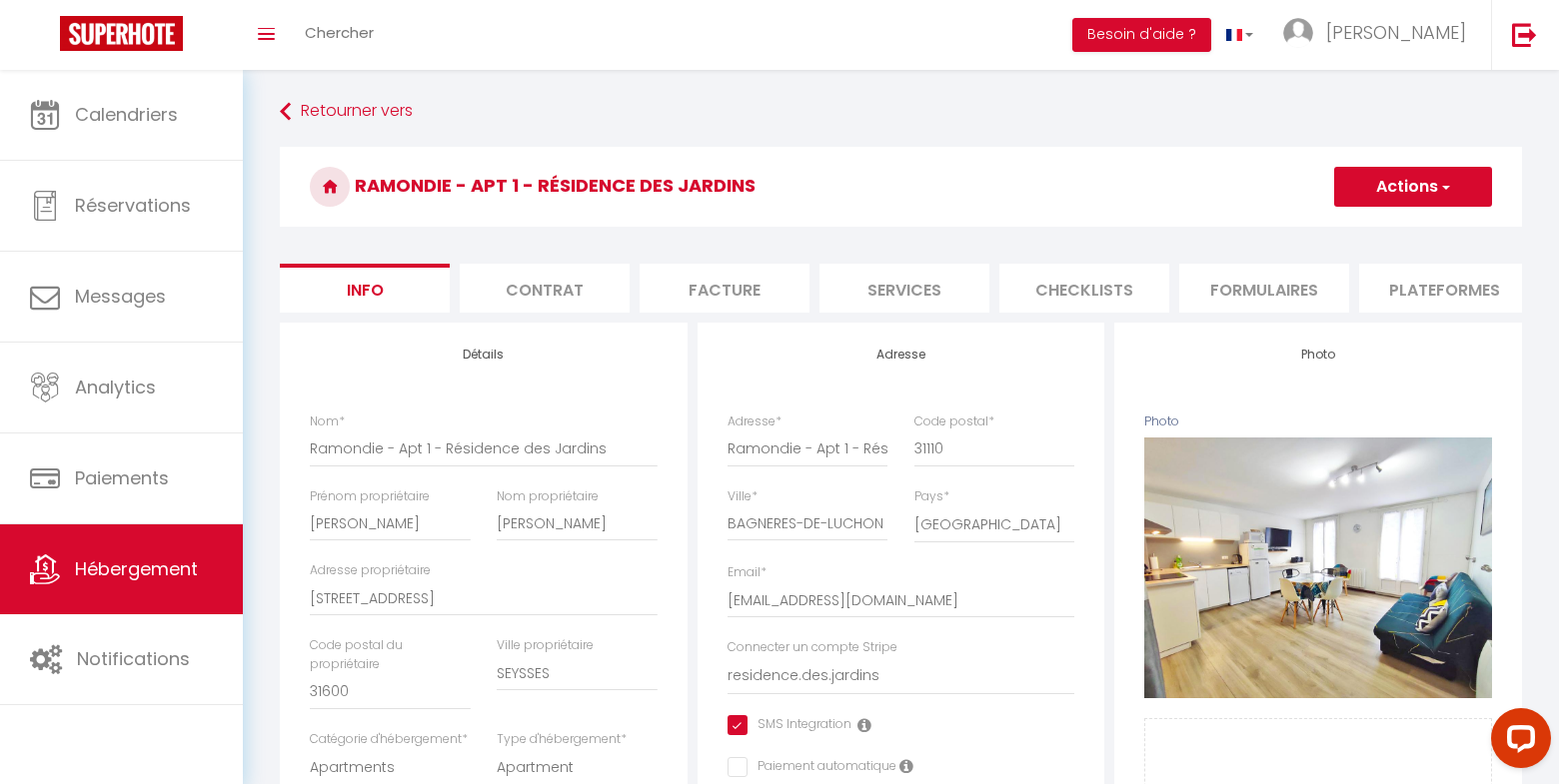 select 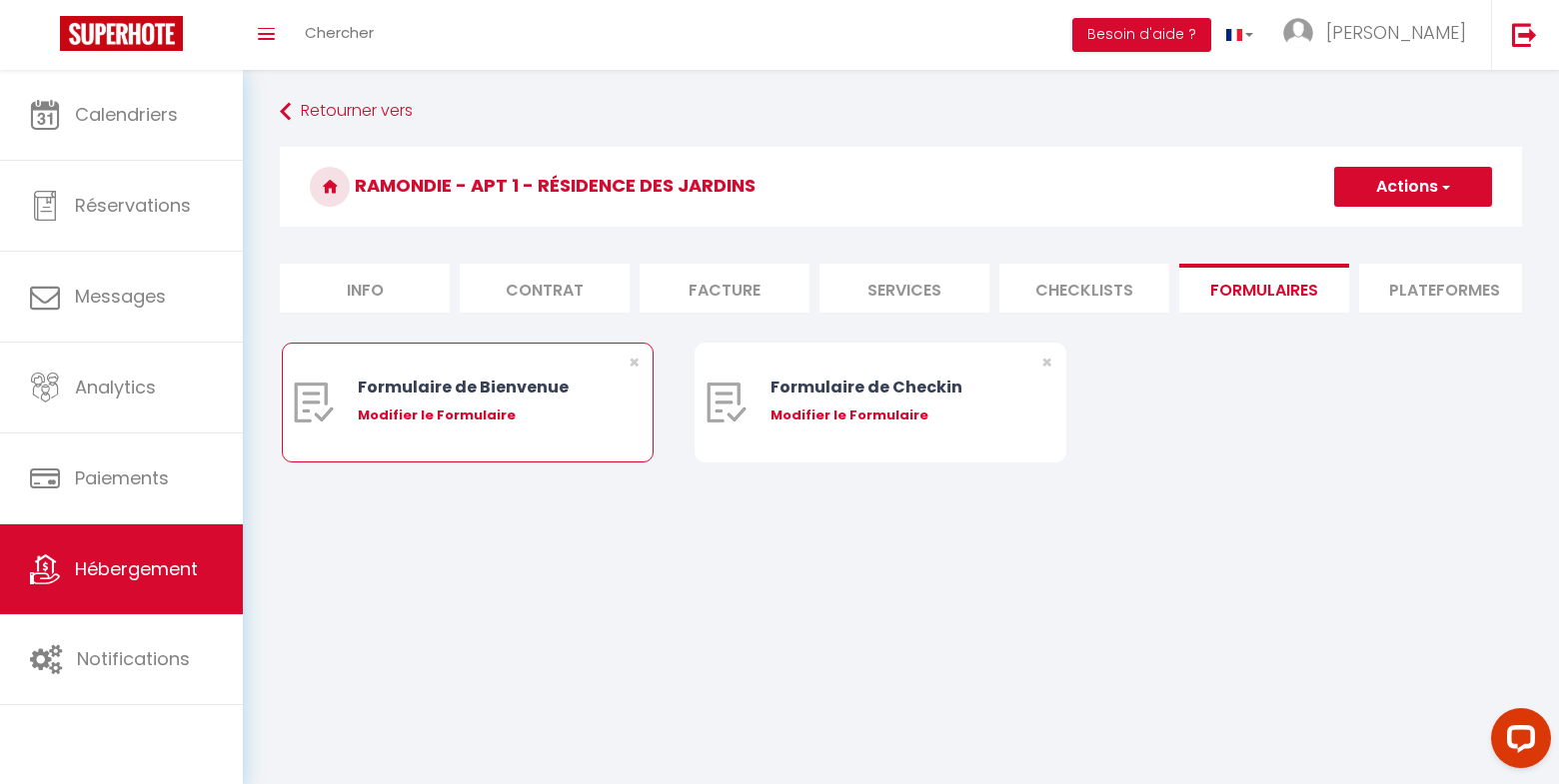click on "Modifier le Formulaire" at bounding box center (483, 415) 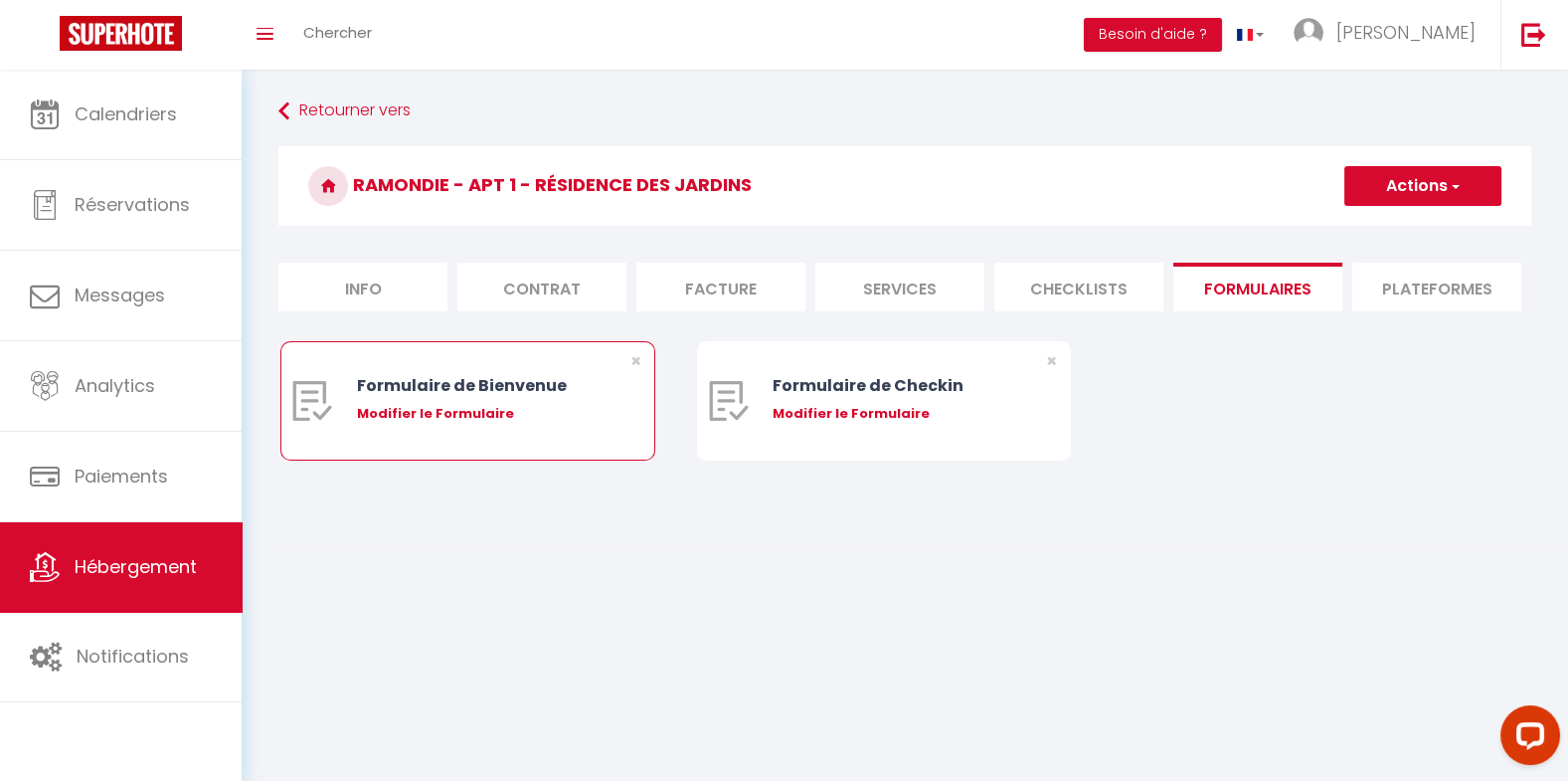 select 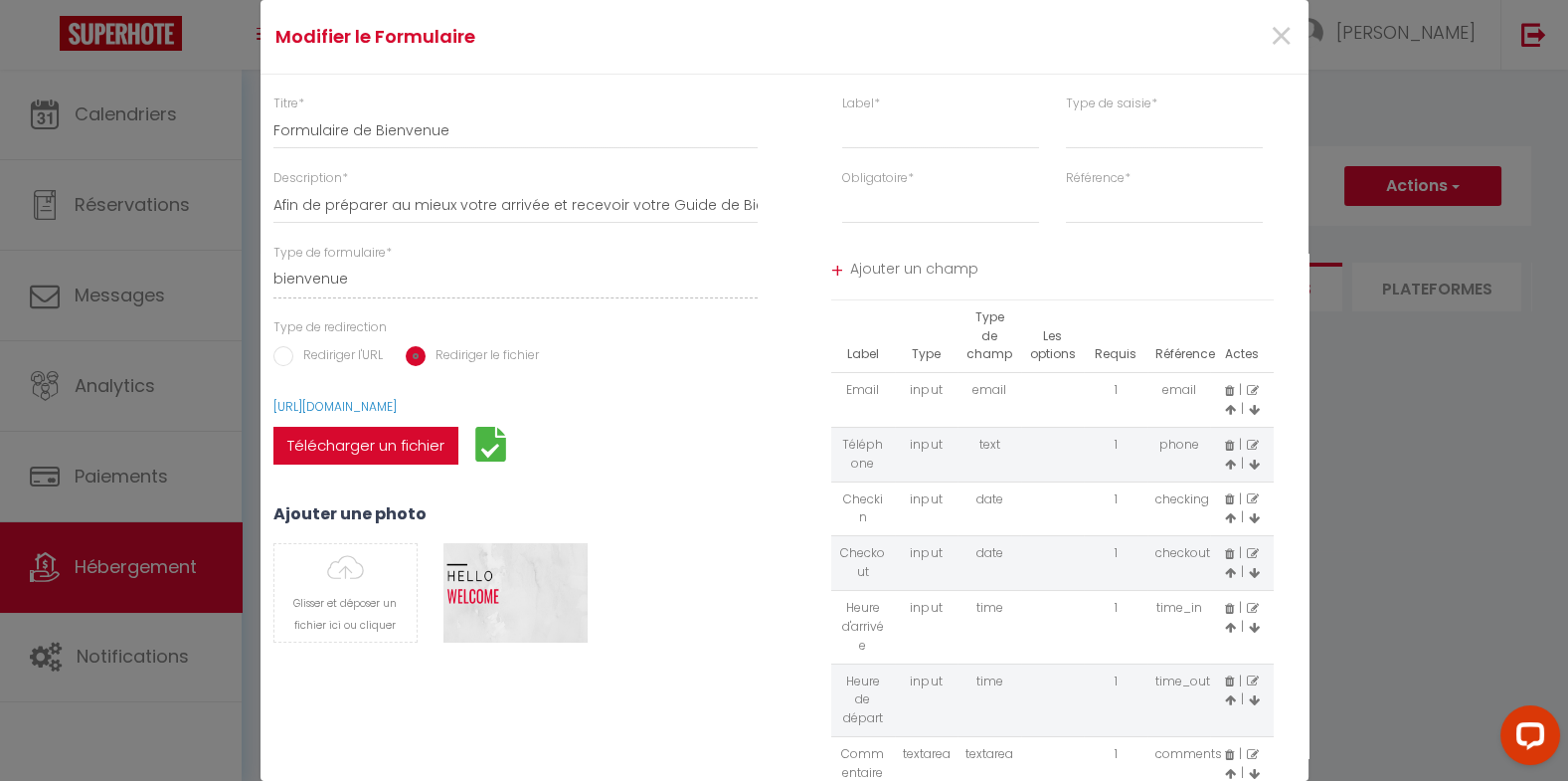 click on "Télécharger un fichier" at bounding box center [366, 446] 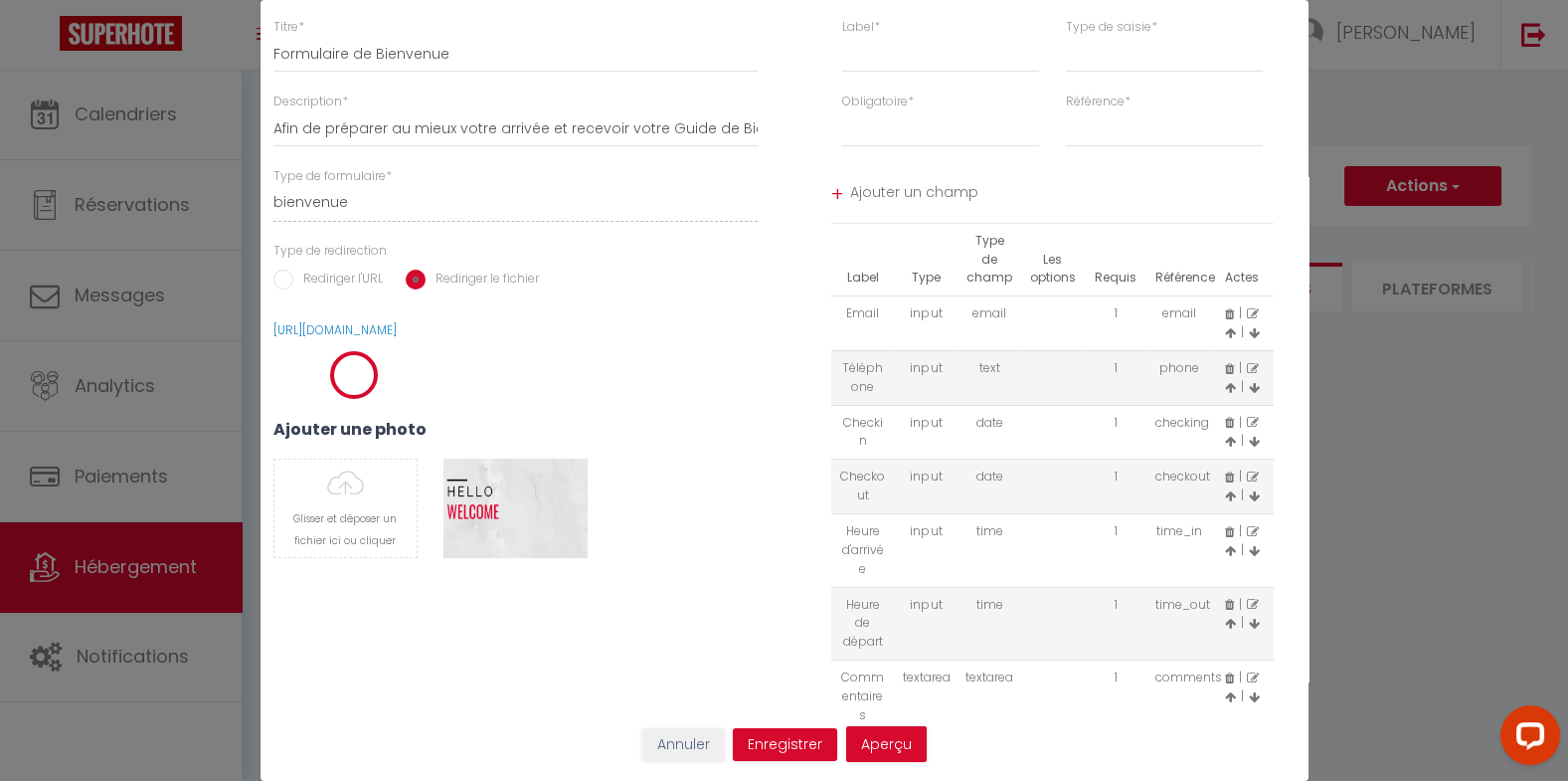 scroll, scrollTop: 94, scrollLeft: 0, axis: vertical 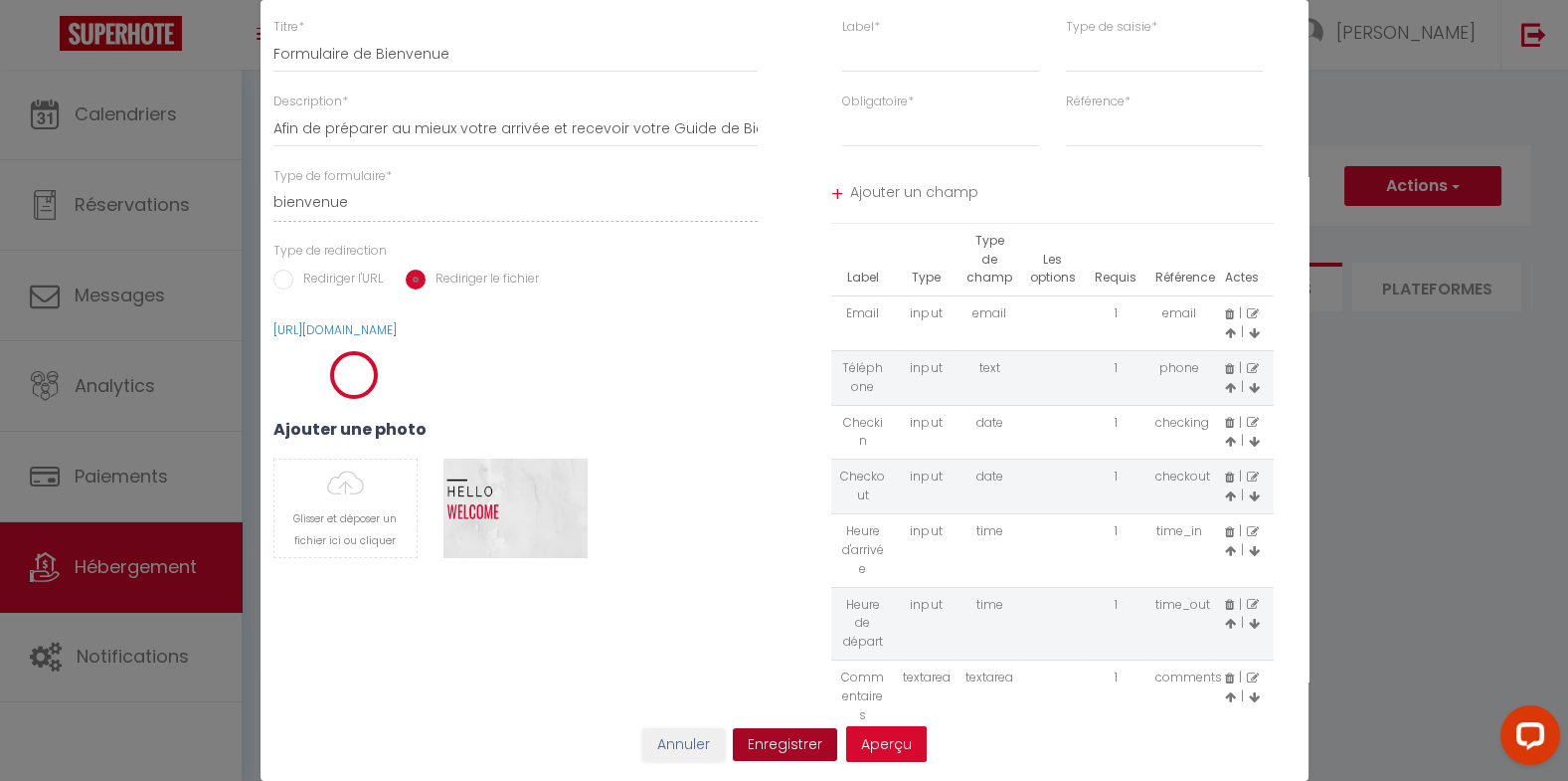 click on "Enregistrer" at bounding box center (784, 745) 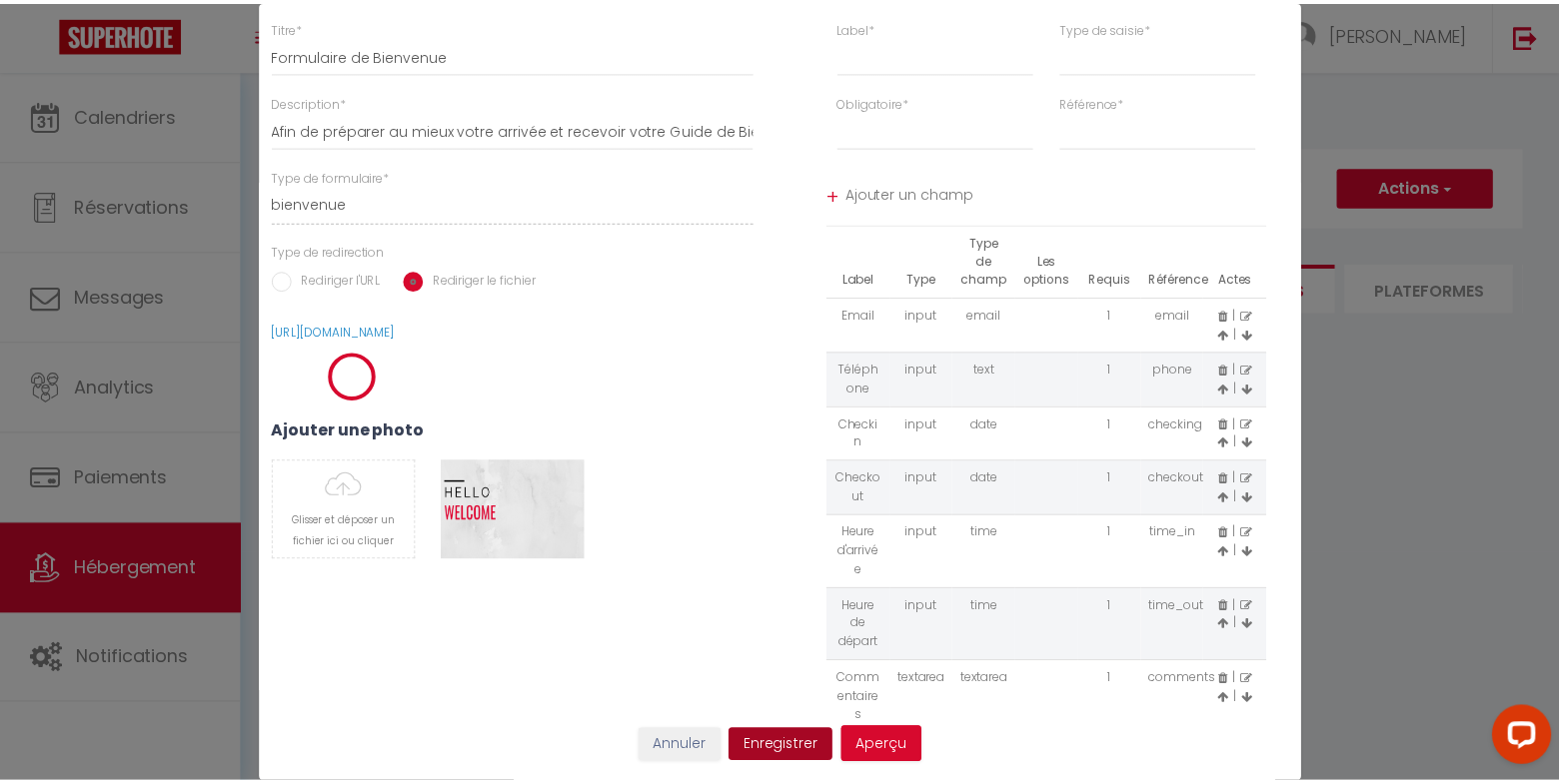 scroll, scrollTop: 0, scrollLeft: 0, axis: both 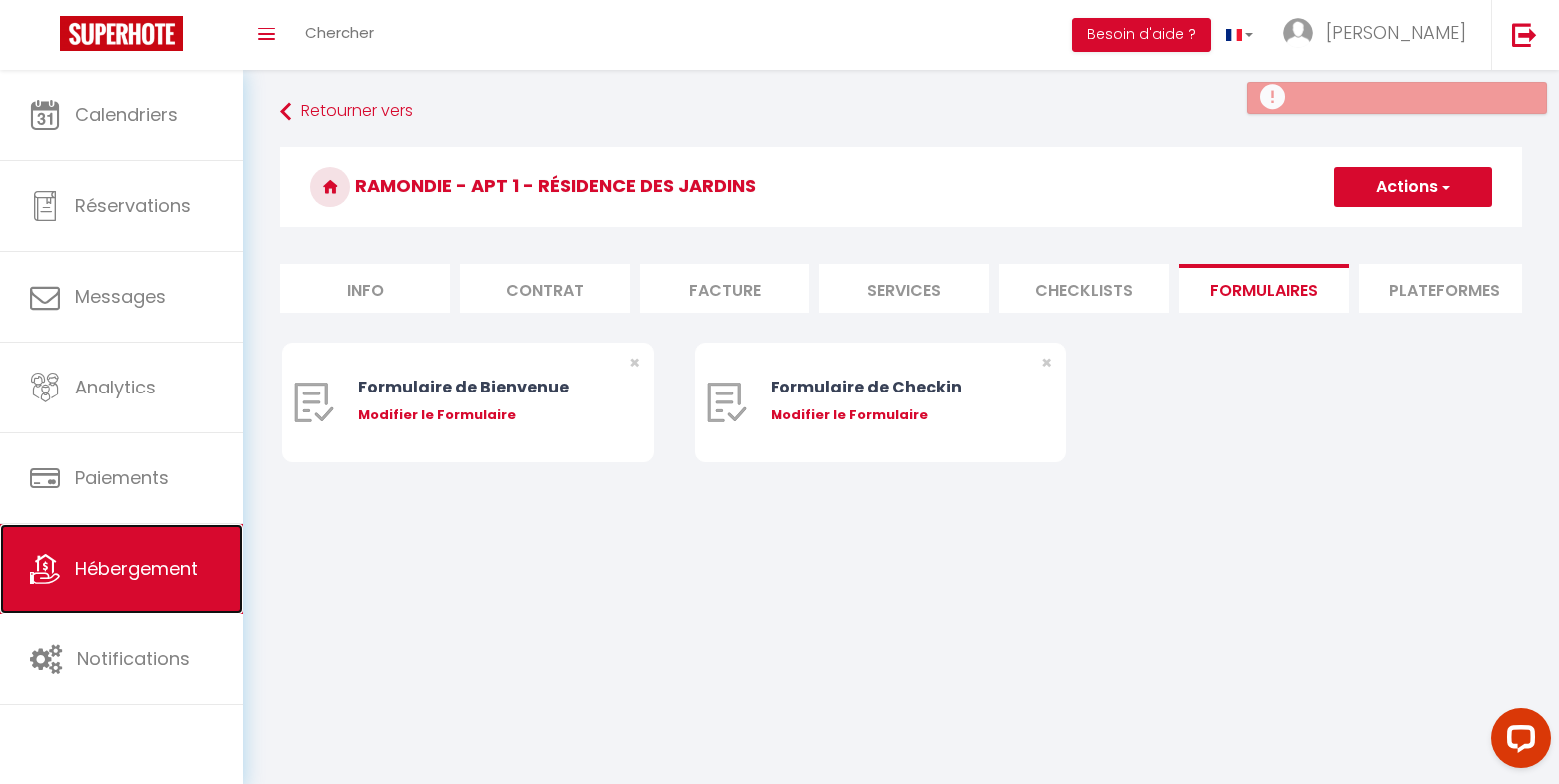 click on "Hébergement" at bounding box center [121, 569] 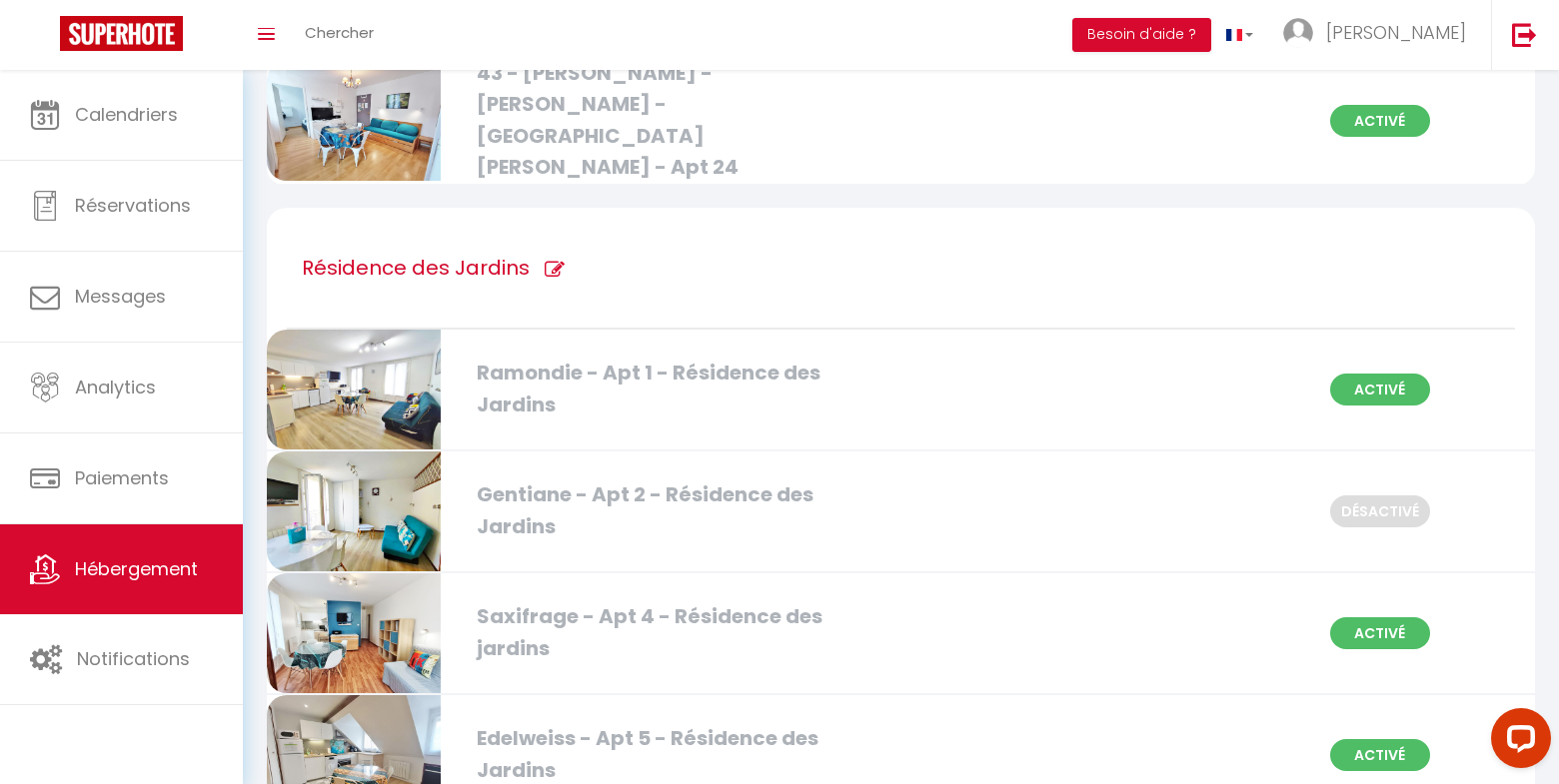 scroll, scrollTop: 2109, scrollLeft: 0, axis: vertical 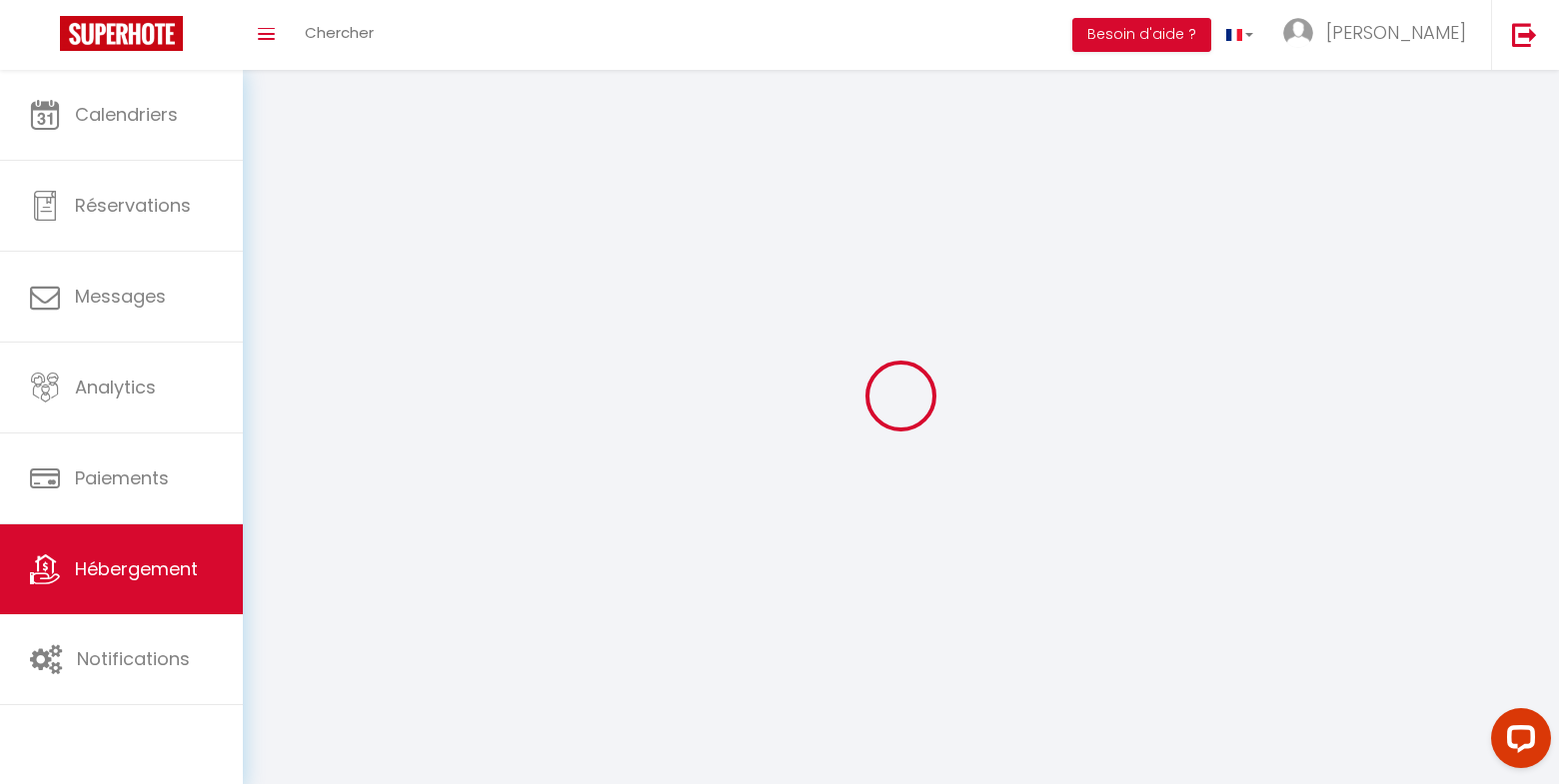 type on "Saxifrage - Apt 4 - Résidence des jardins" 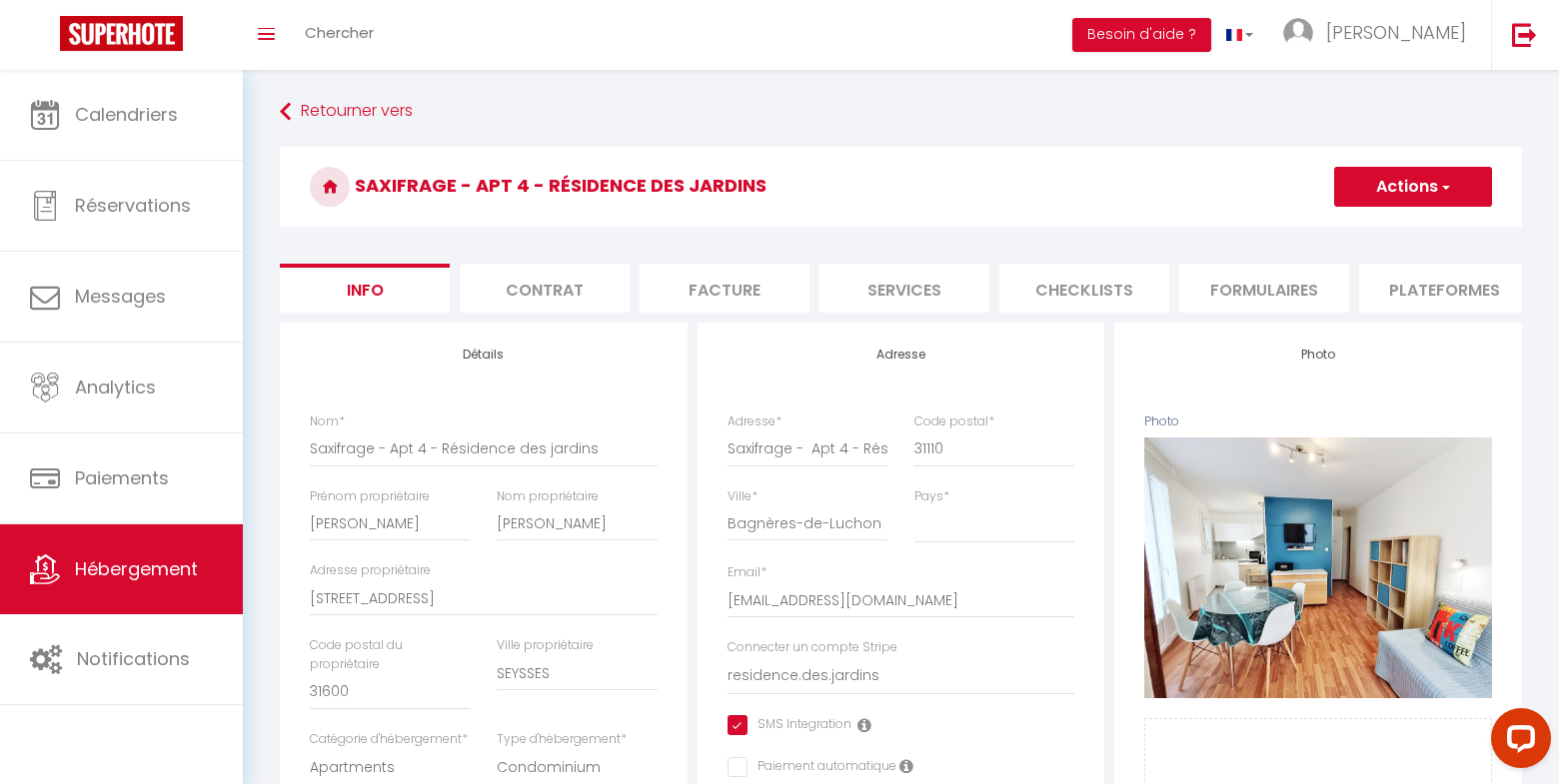 click on "Formulaires" at bounding box center [1264, 288] 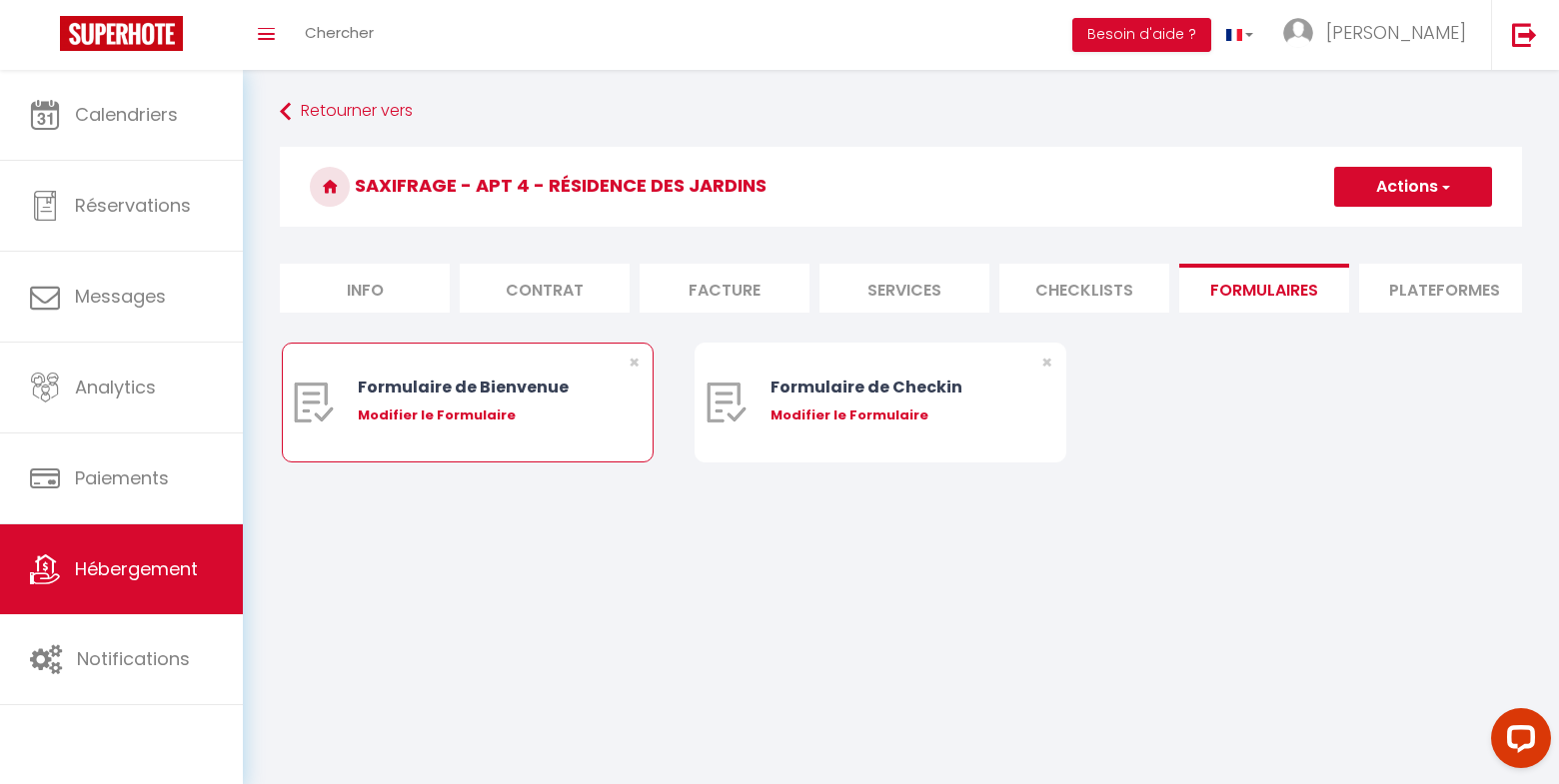 click on "Modifier le Formulaire" at bounding box center (483, 415) 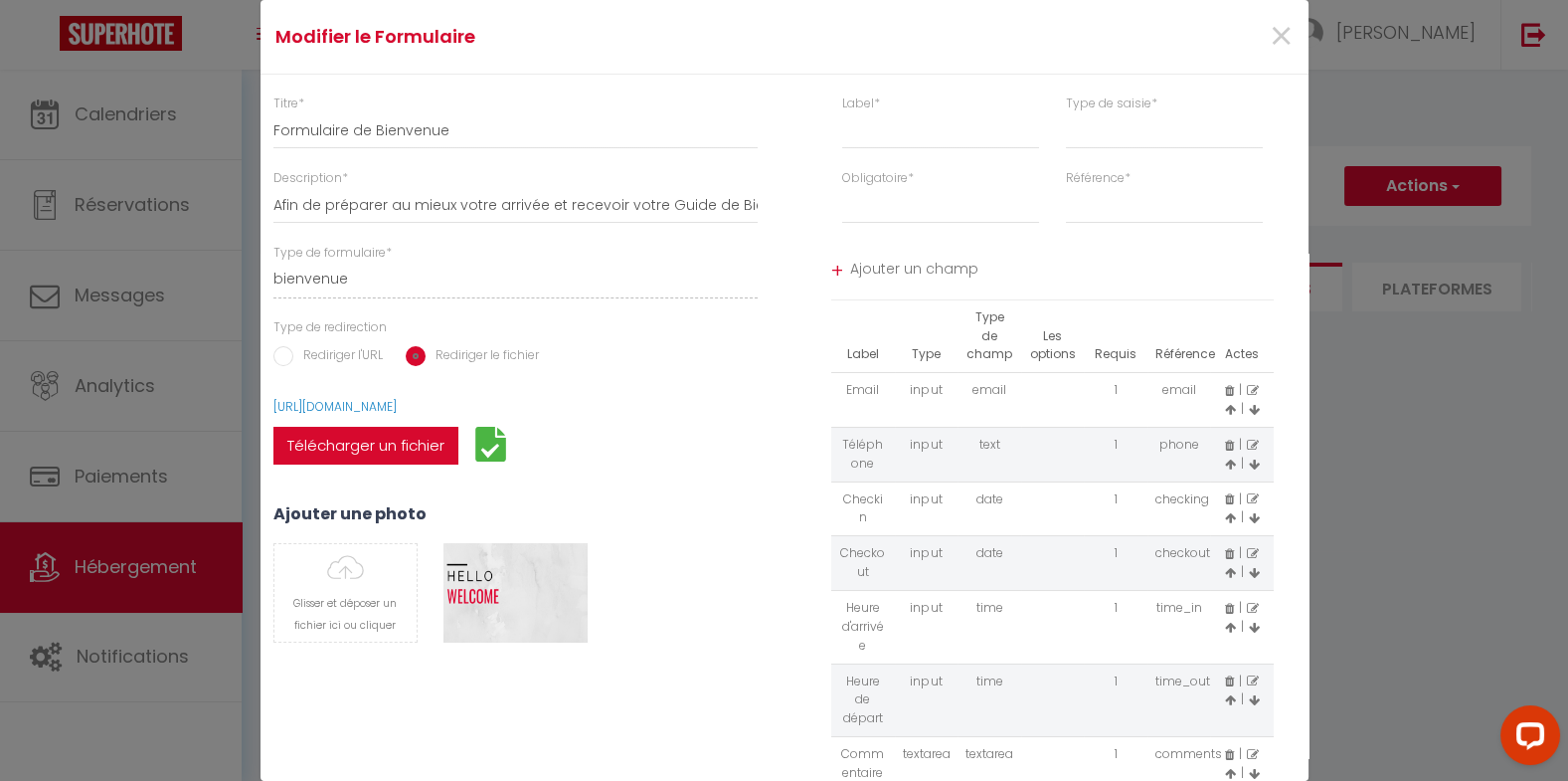 click on "Télécharger un fichier" at bounding box center (366, 446) 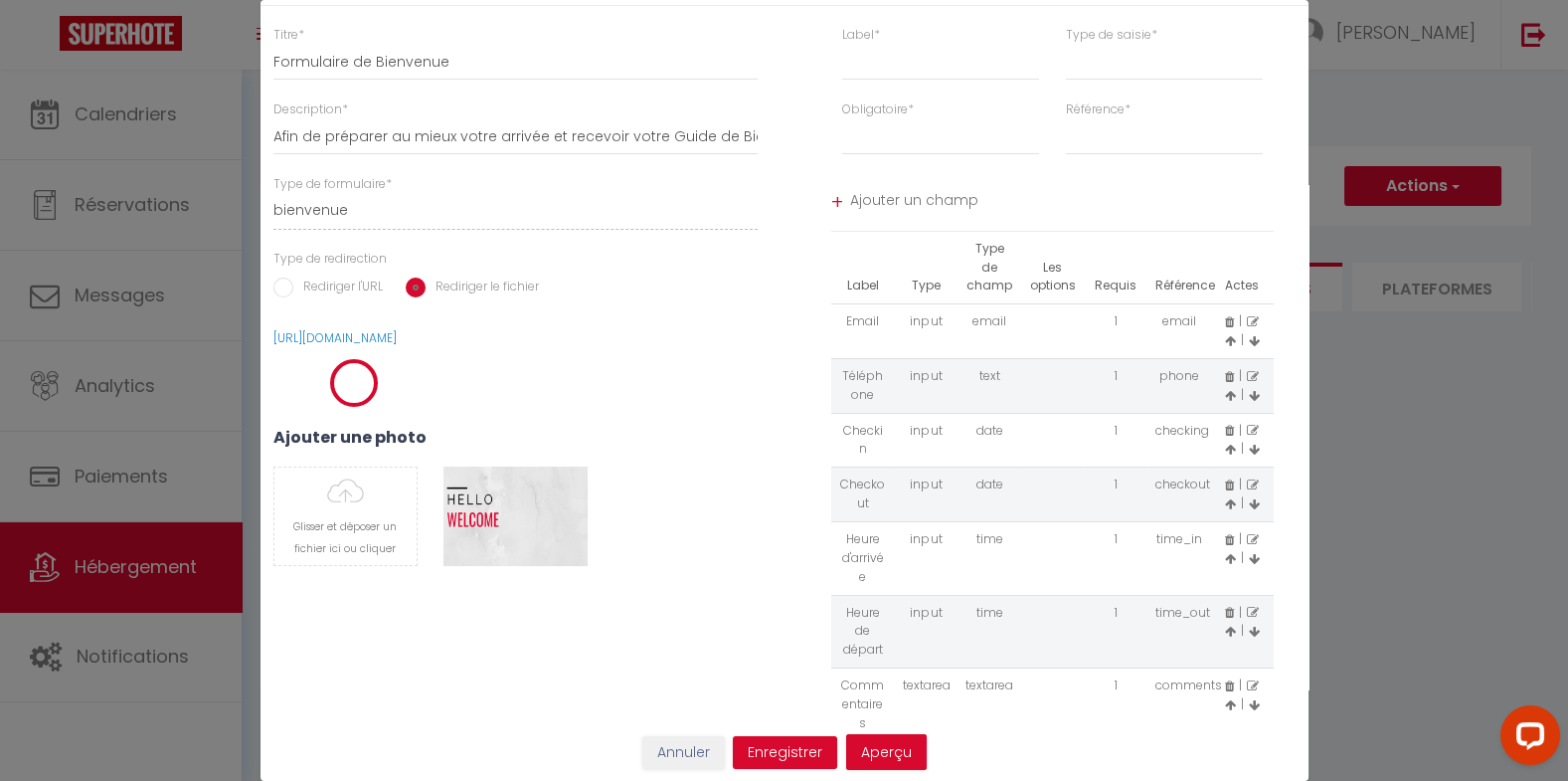 scroll, scrollTop: 94, scrollLeft: 0, axis: vertical 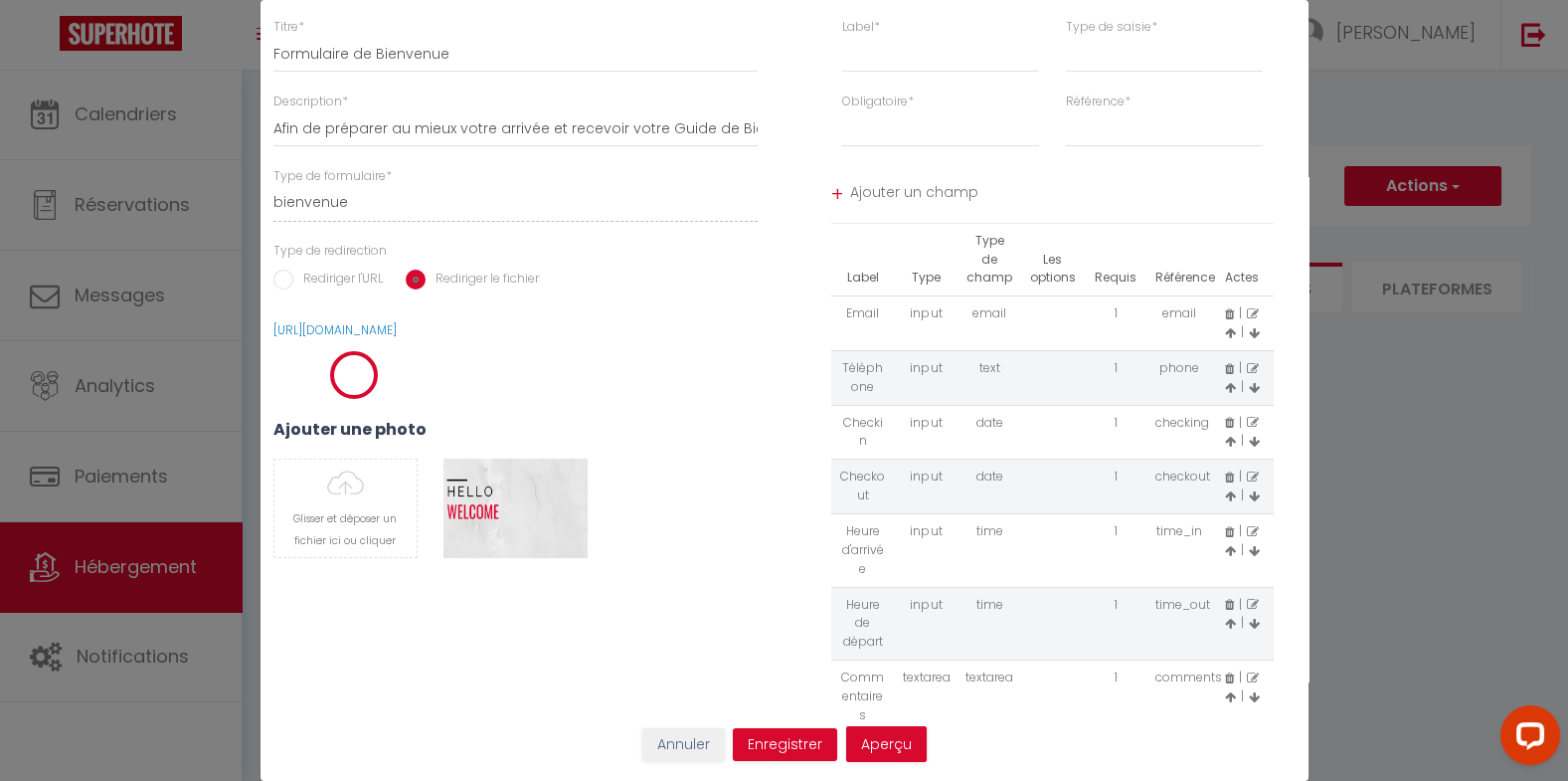 select 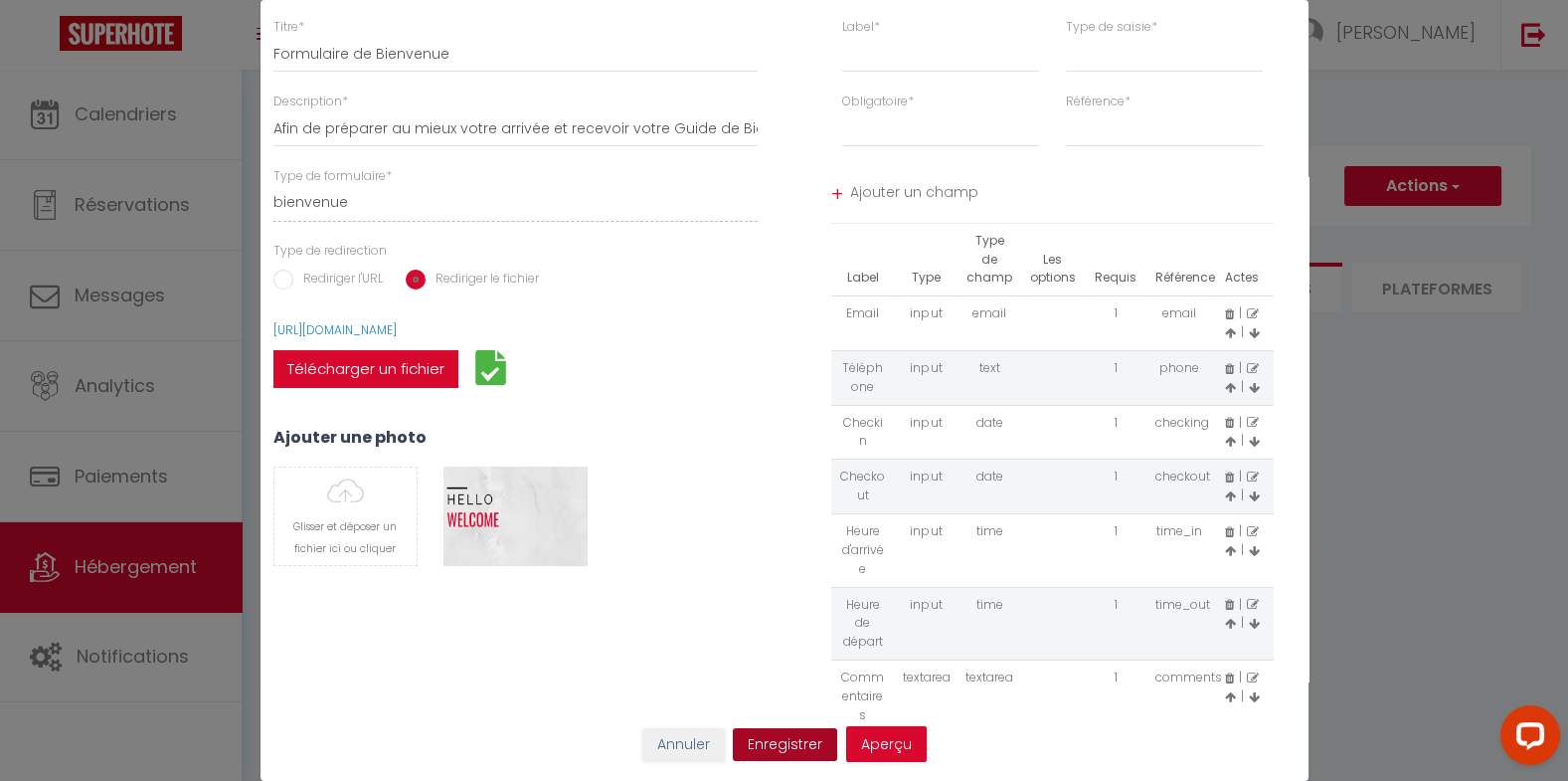 click on "Enregistrer" at bounding box center (784, 745) 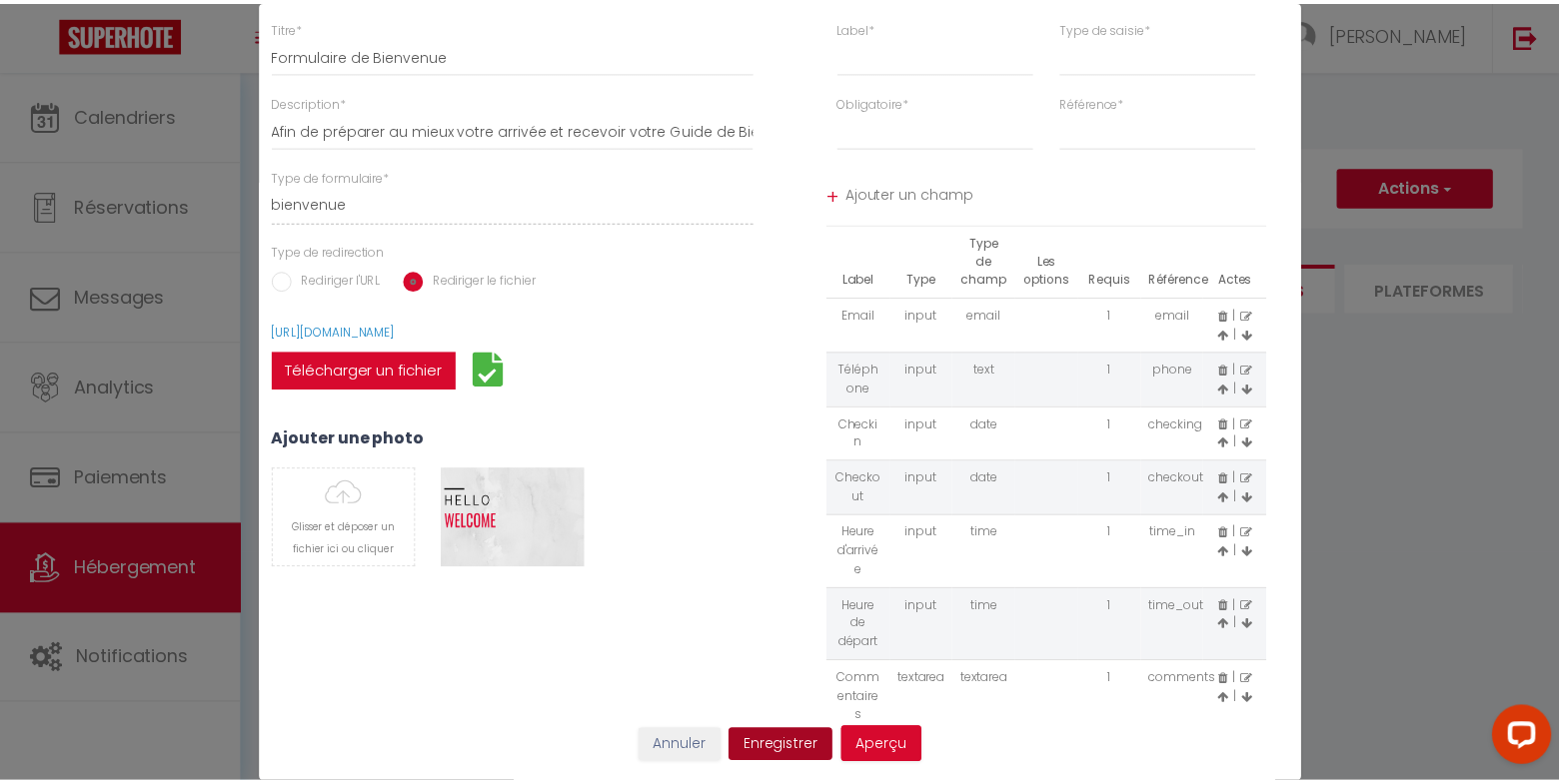 scroll, scrollTop: 0, scrollLeft: 0, axis: both 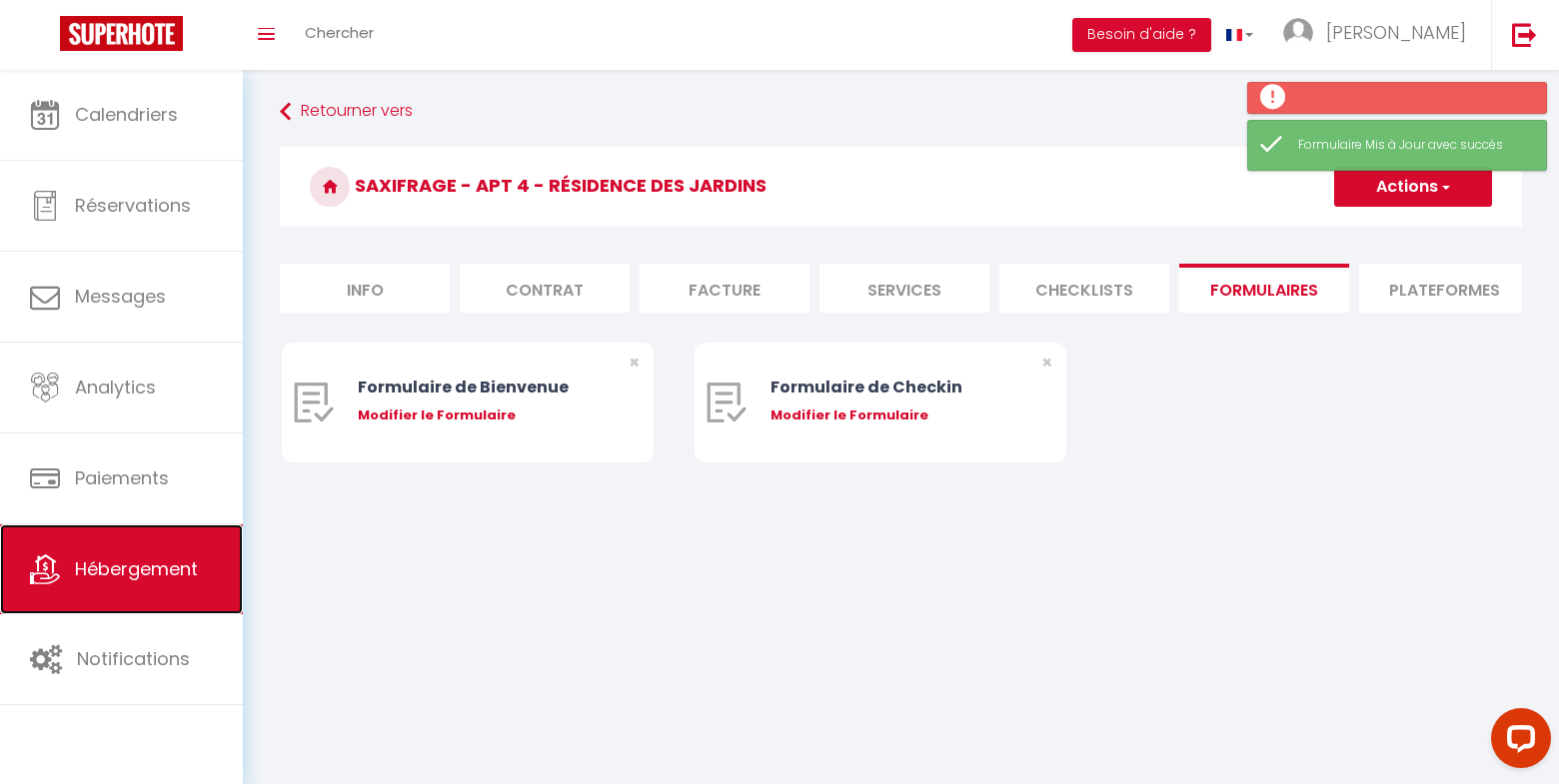 click on "Hébergement" at bounding box center [136, 568] 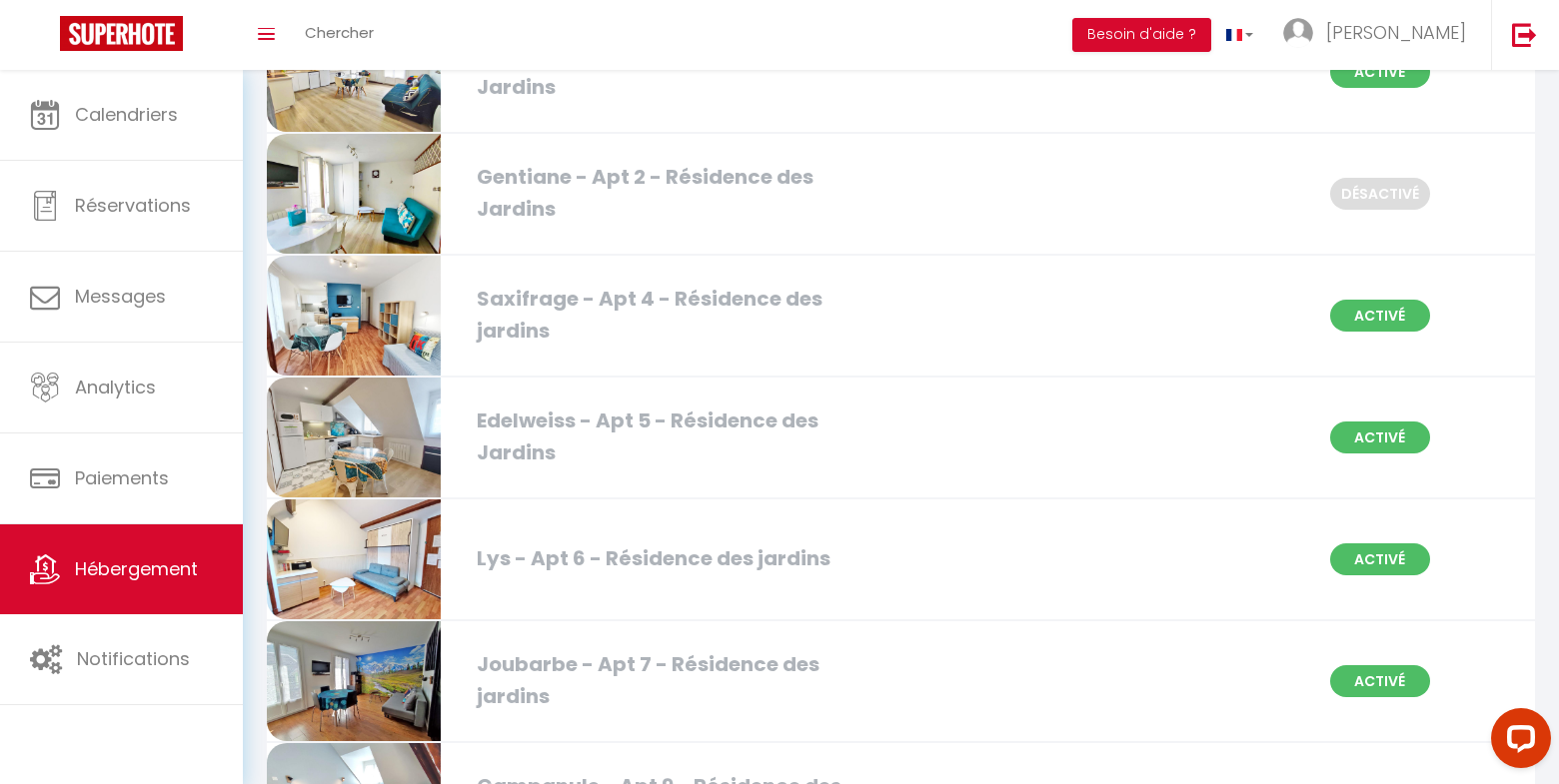 scroll, scrollTop: 2662, scrollLeft: 0, axis: vertical 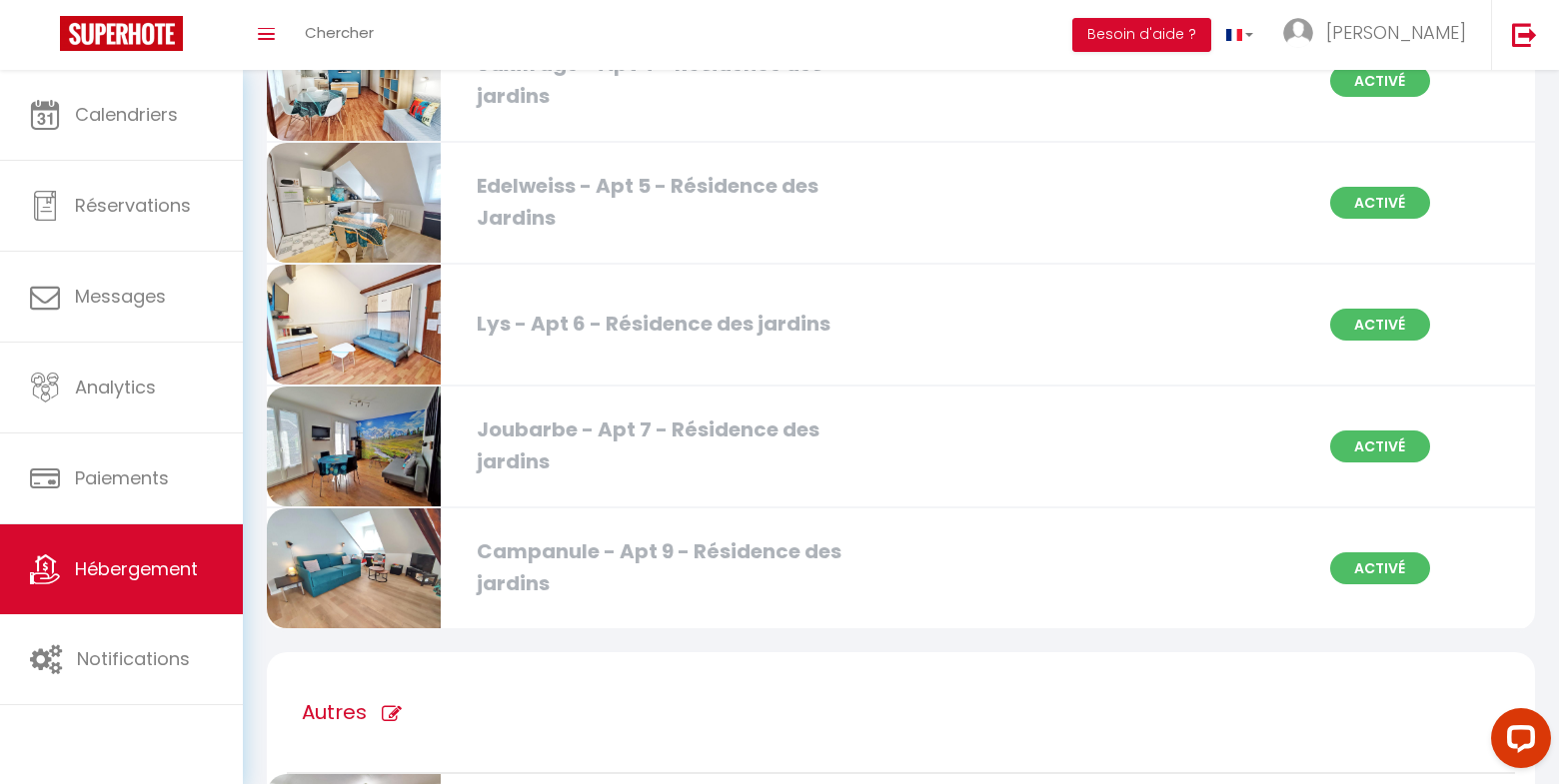 click on "Campanule - Apt 9 - Résidence des jardins" at bounding box center (670, 567) 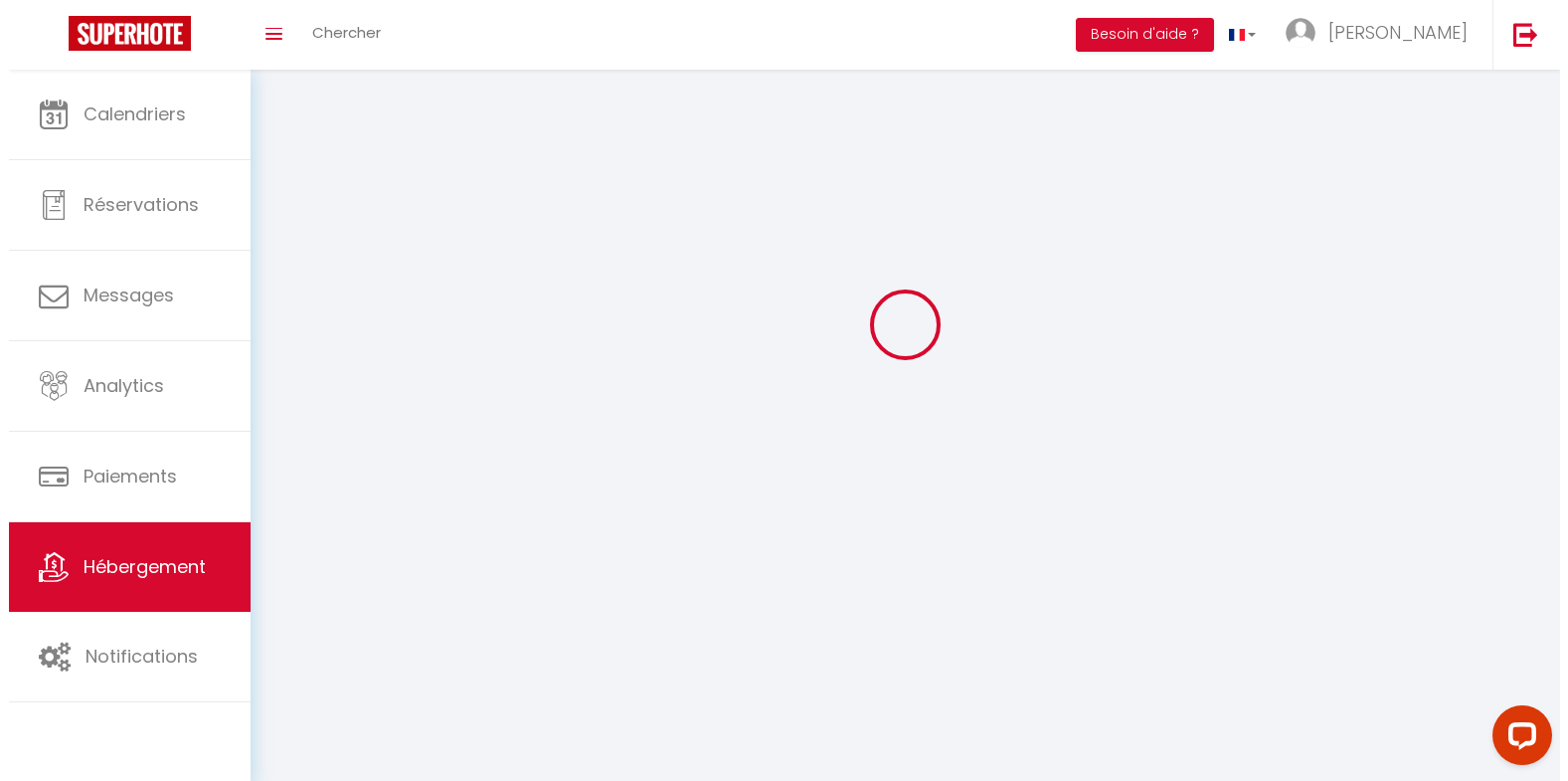 scroll, scrollTop: 0, scrollLeft: 0, axis: both 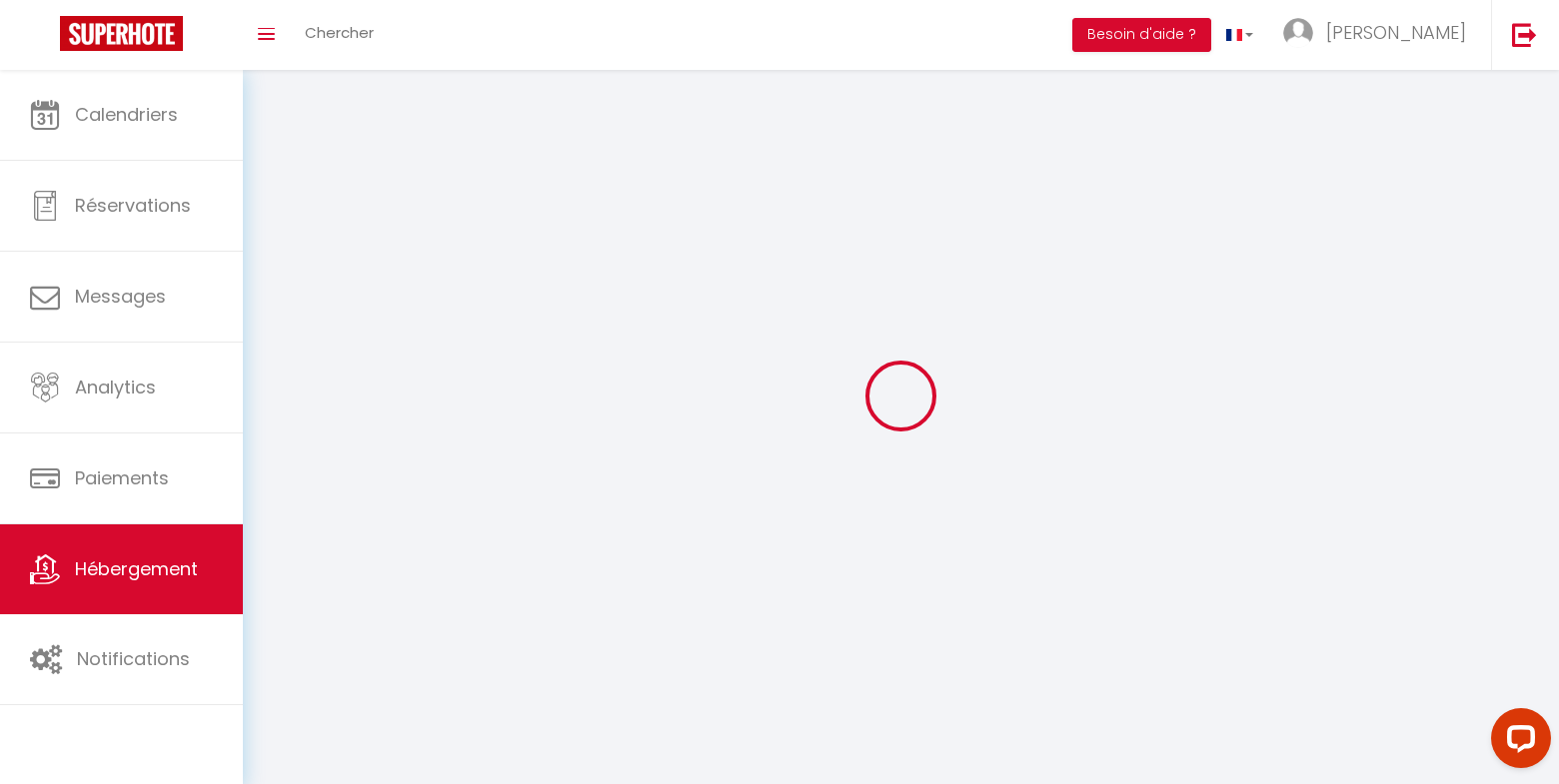 checkbox on "true" 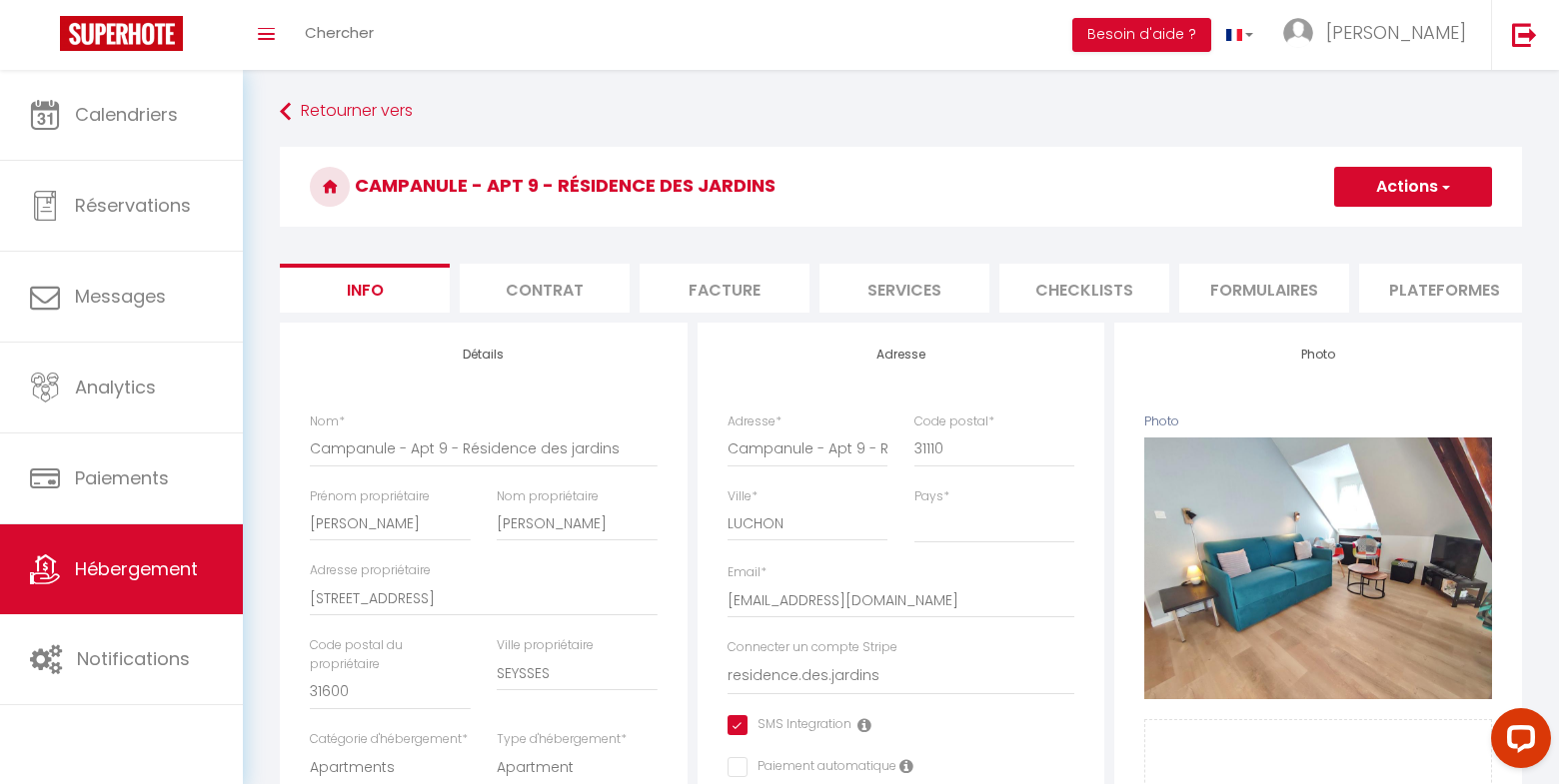 click on "Formulaires" at bounding box center (1264, 288) 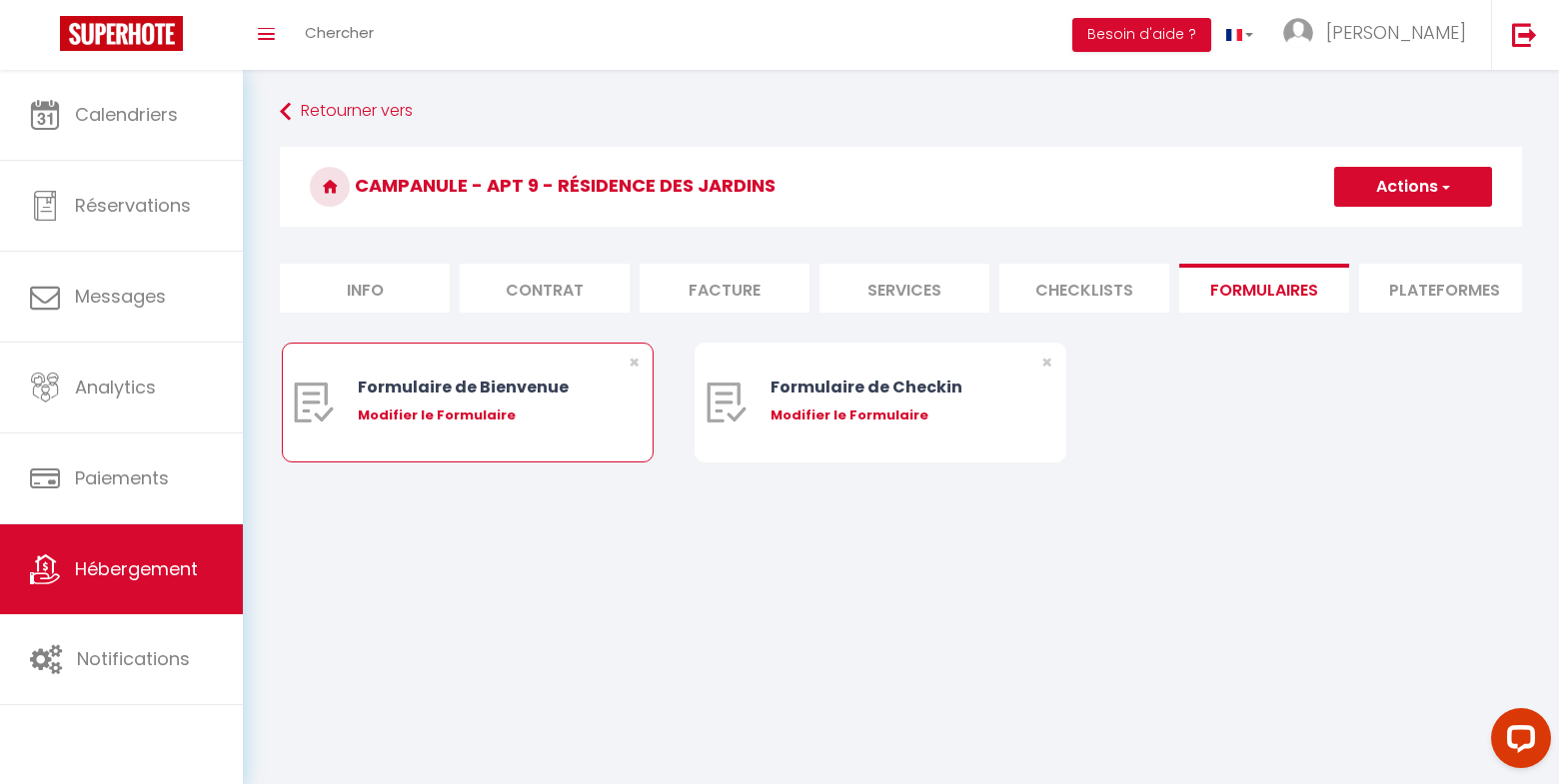 click on "Formulaire de Bienvenue
Modifier le Formulaire" at bounding box center (483, 402) 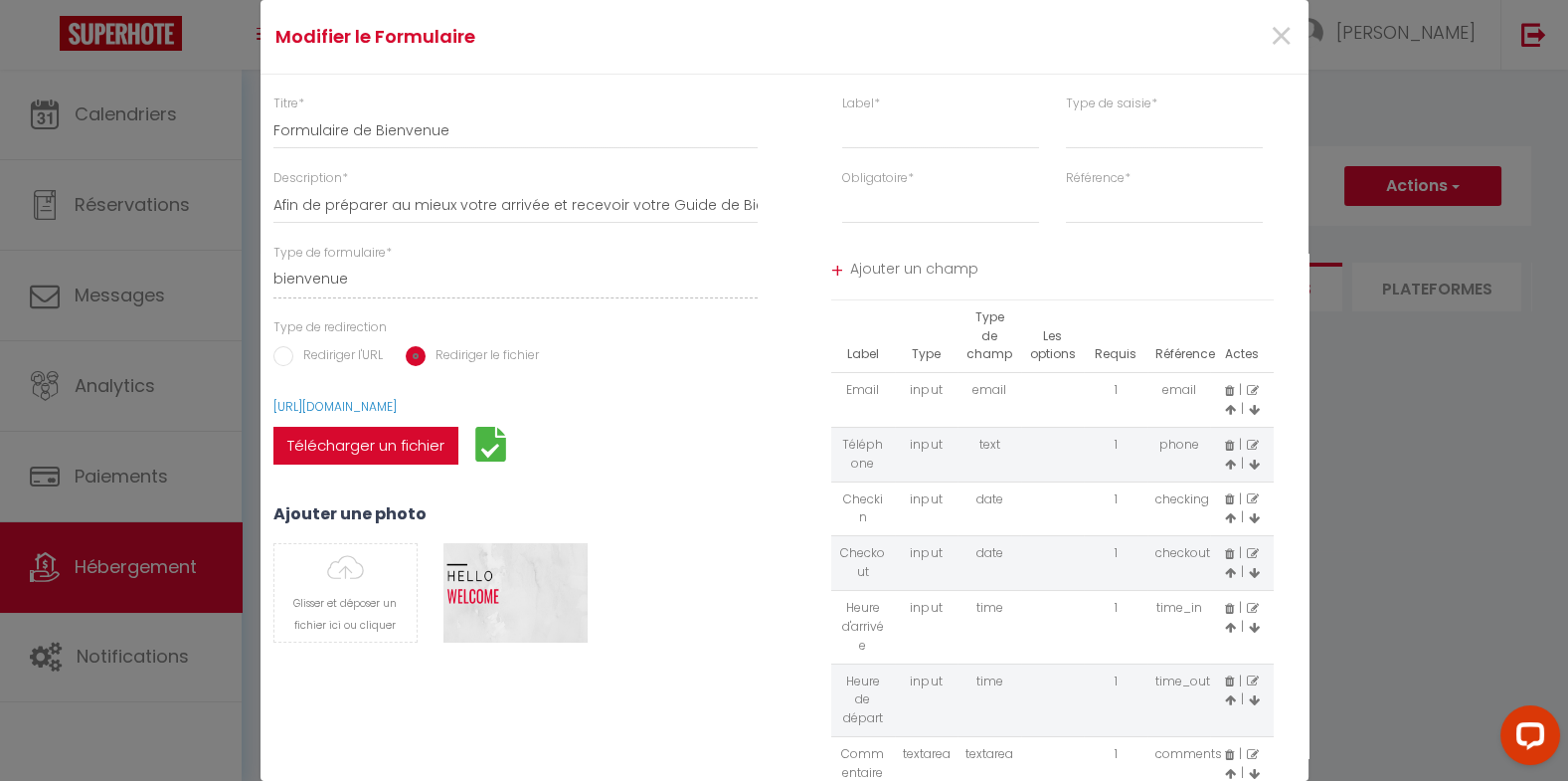 click on "Télécharger un fichier" at bounding box center [366, 446] 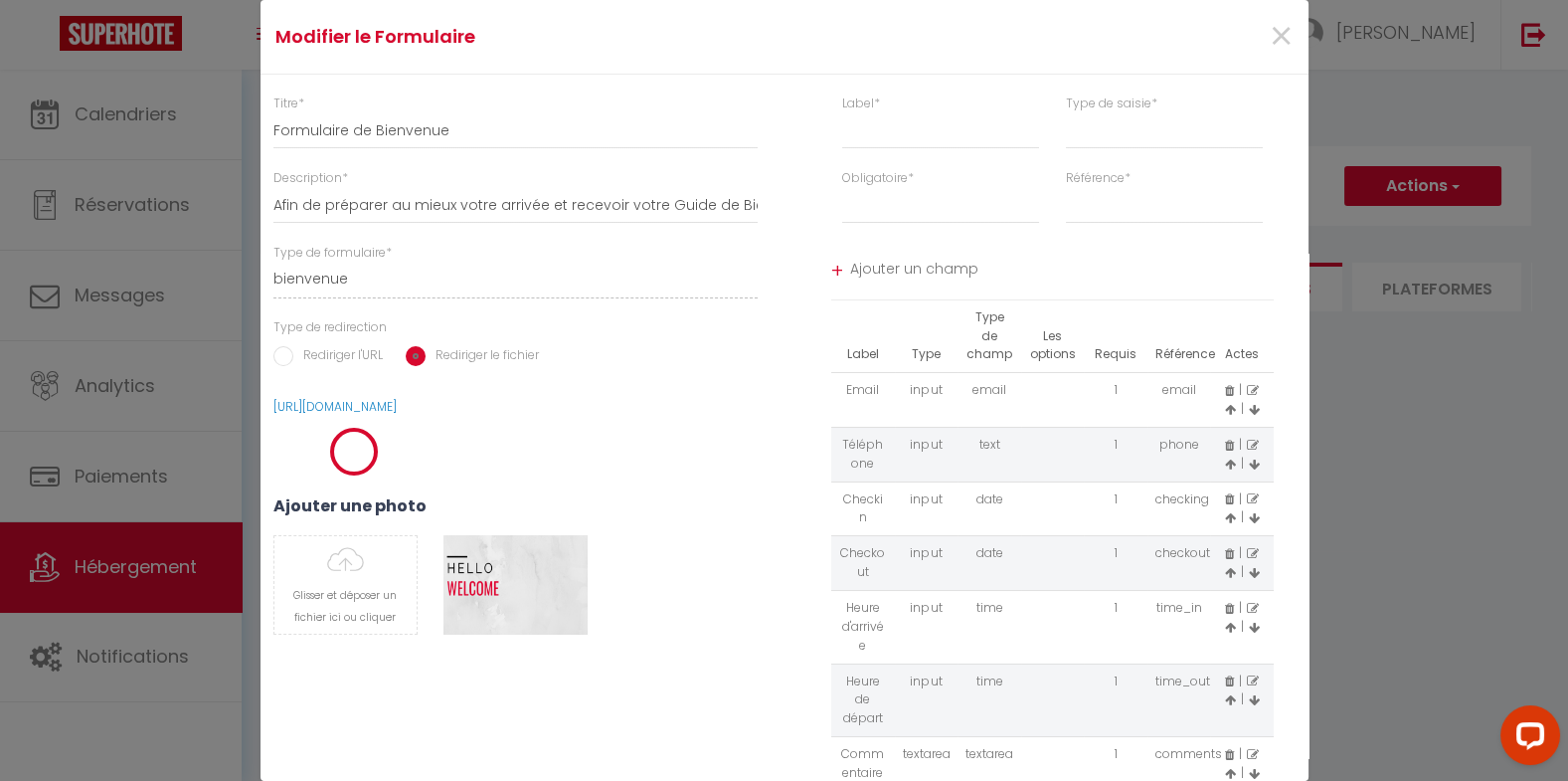 select 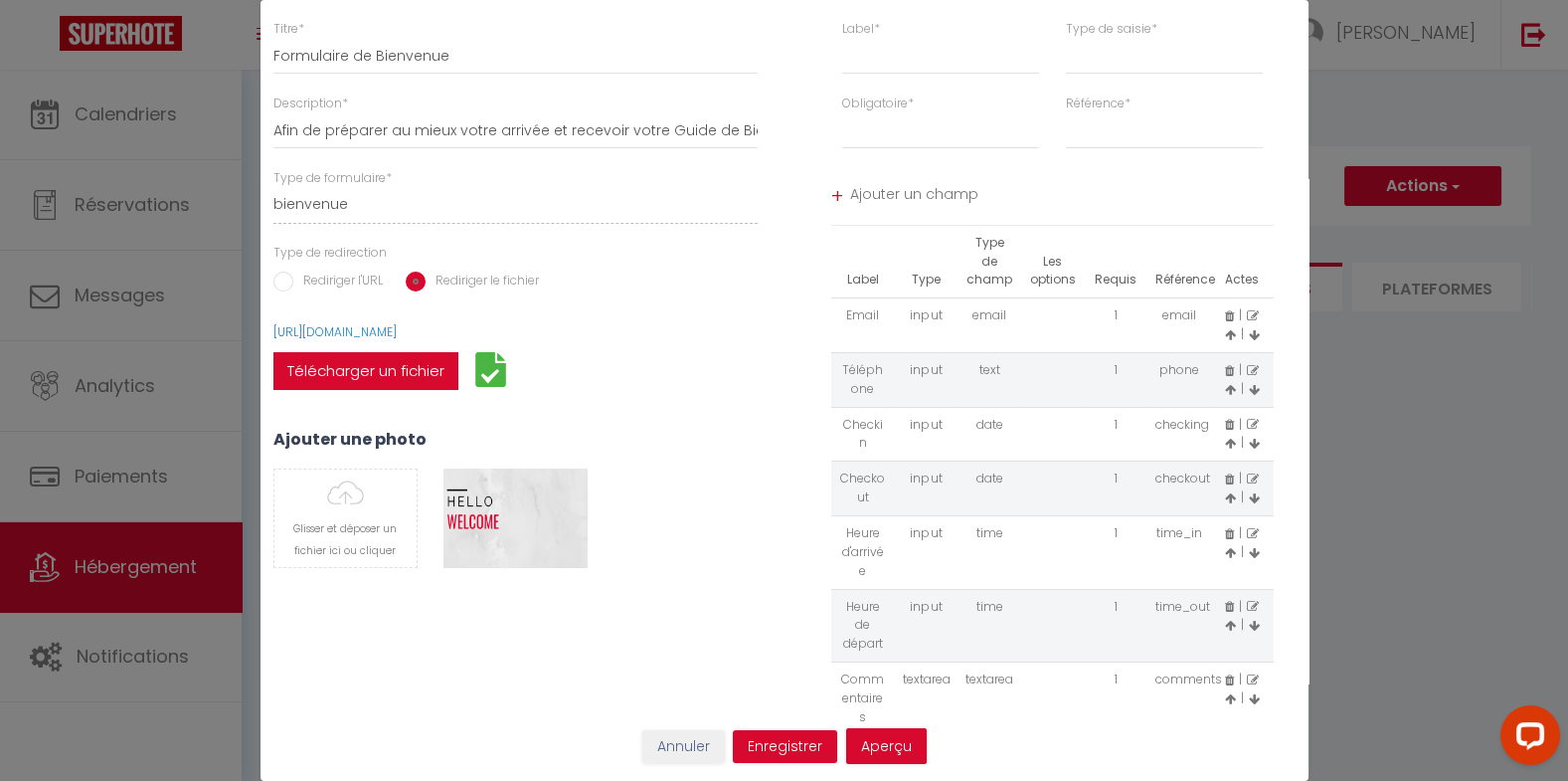 scroll, scrollTop: 94, scrollLeft: 0, axis: vertical 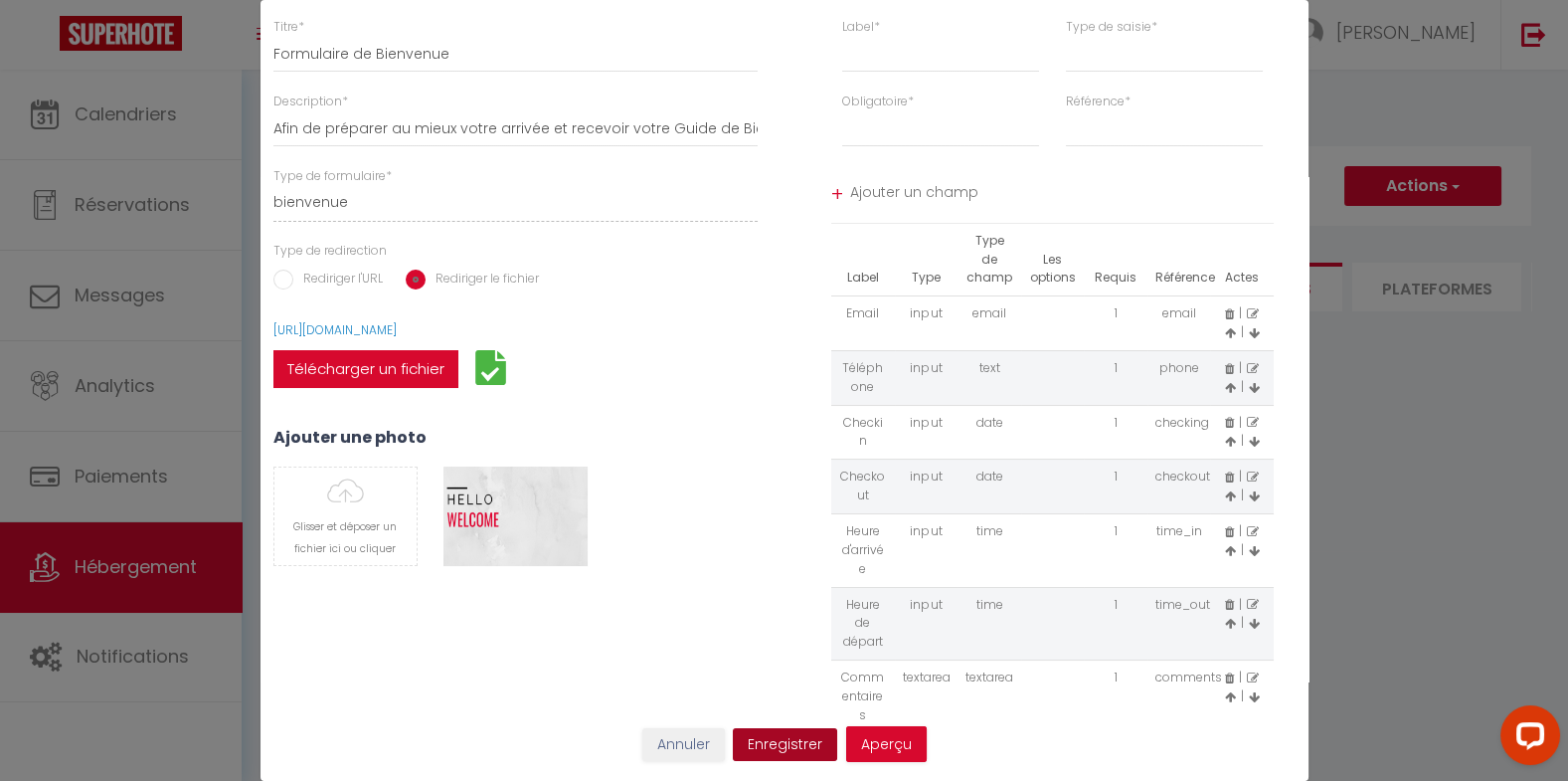 click on "Enregistrer" at bounding box center (784, 745) 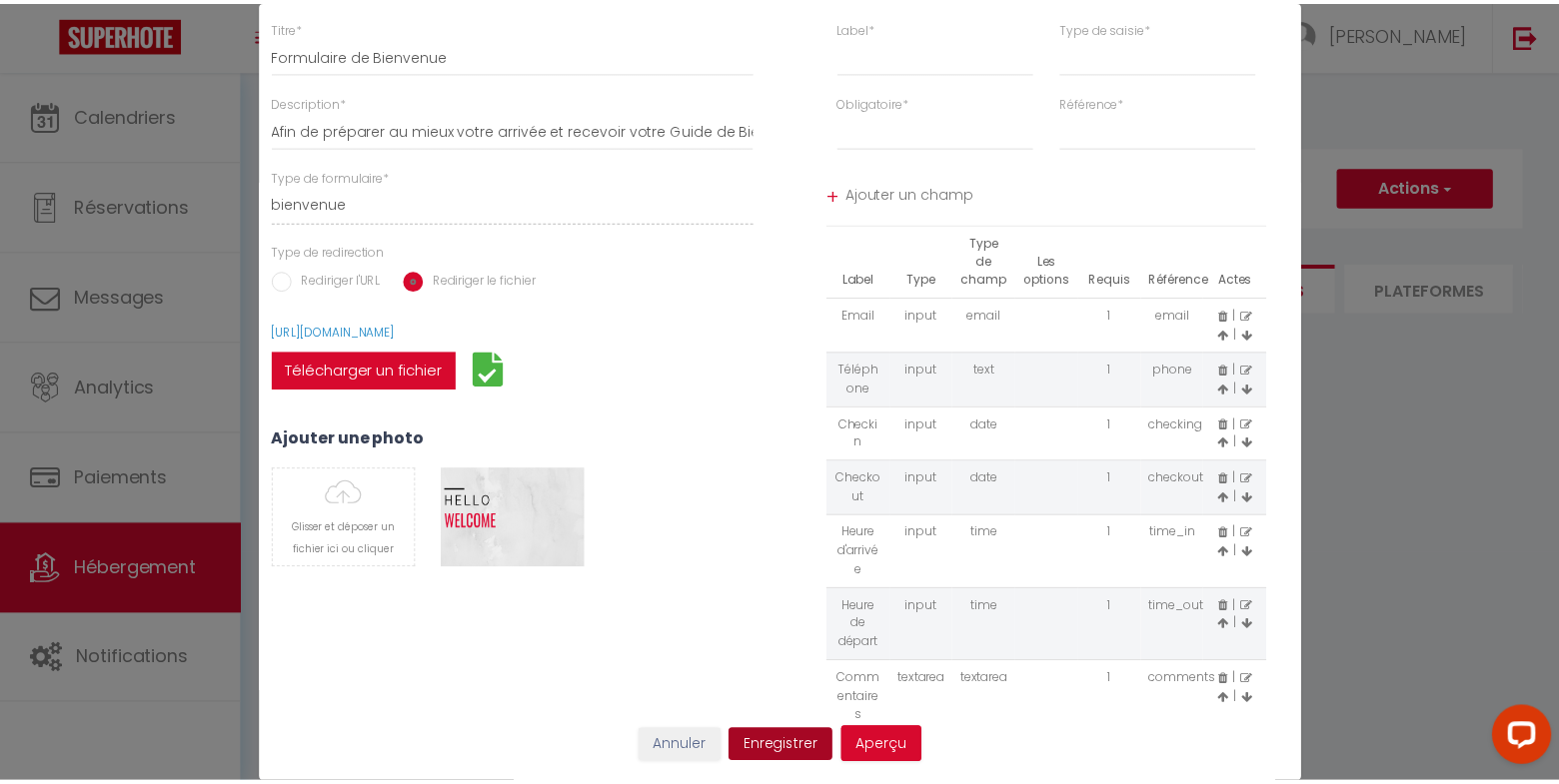 scroll, scrollTop: 0, scrollLeft: 0, axis: both 